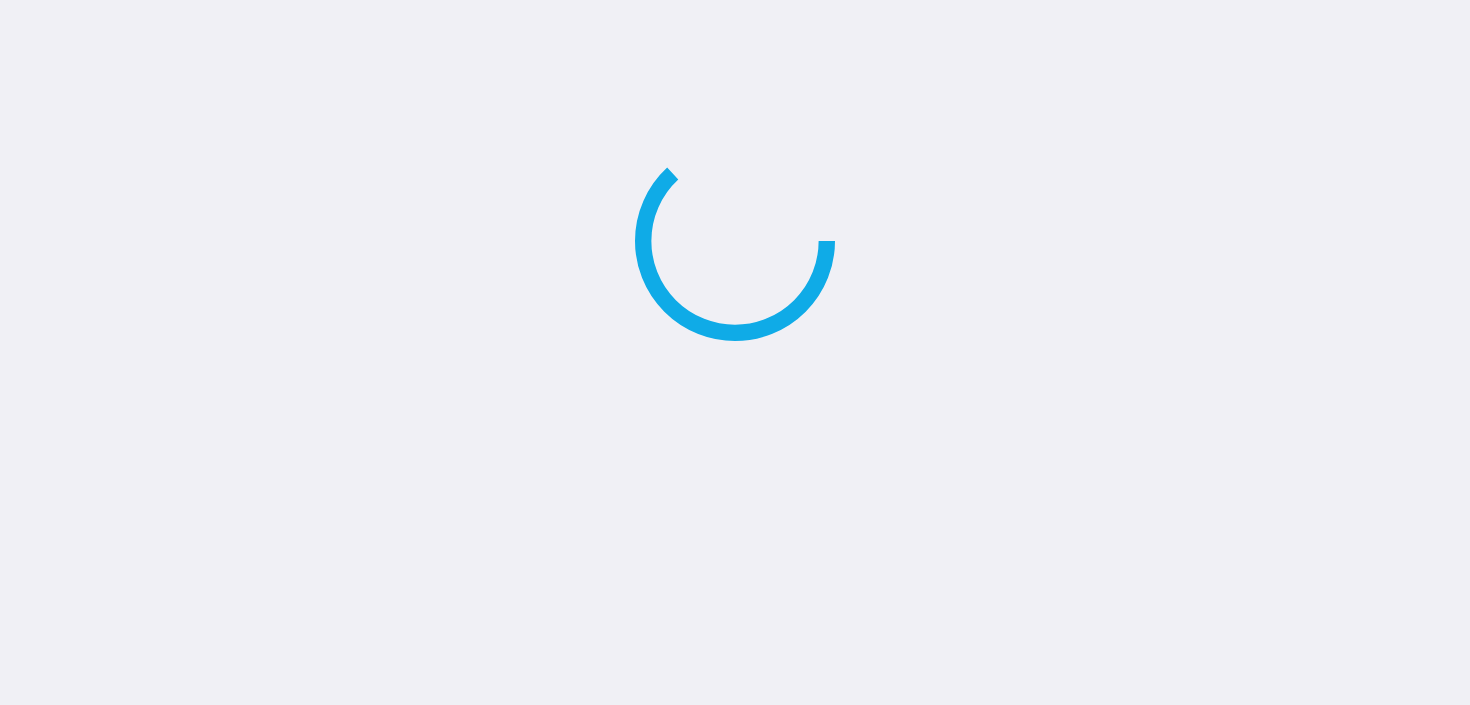 scroll, scrollTop: 0, scrollLeft: 0, axis: both 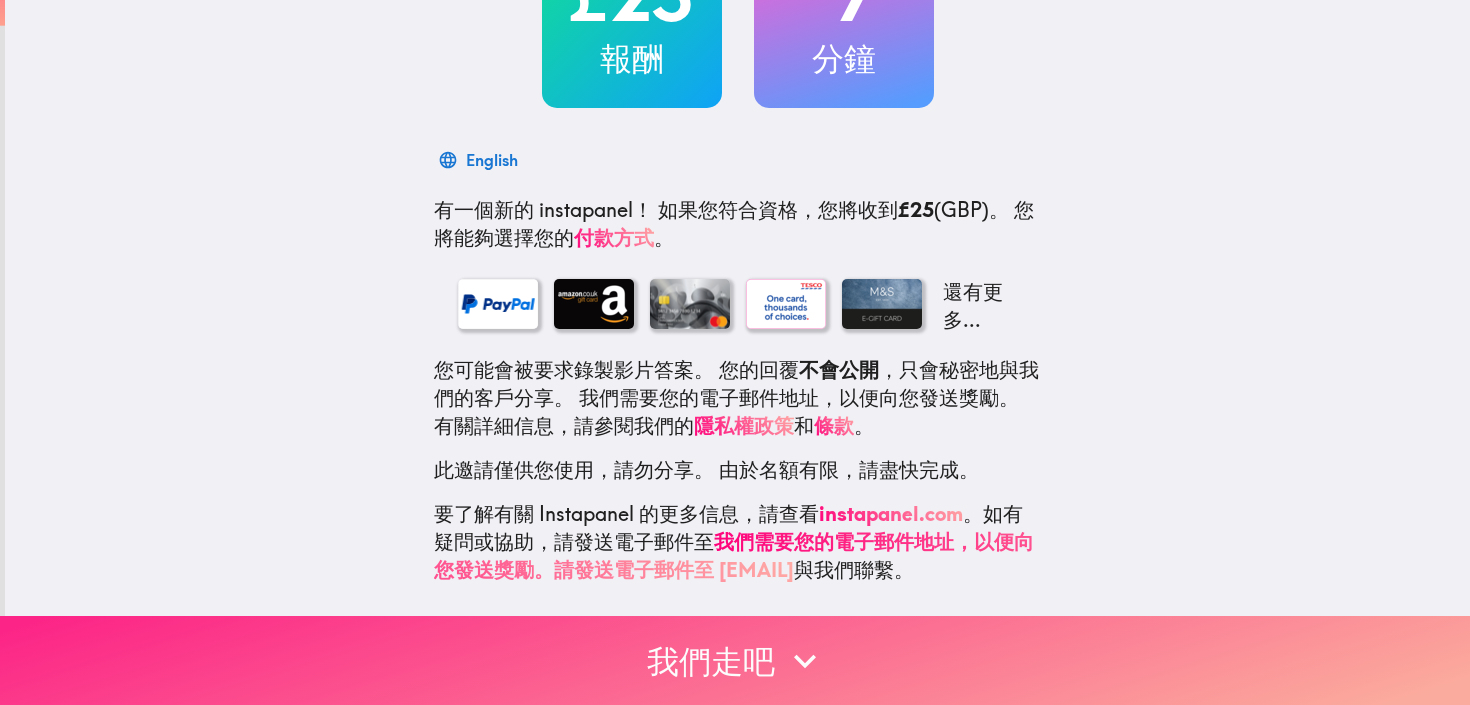click on "我們走吧" at bounding box center [735, 660] 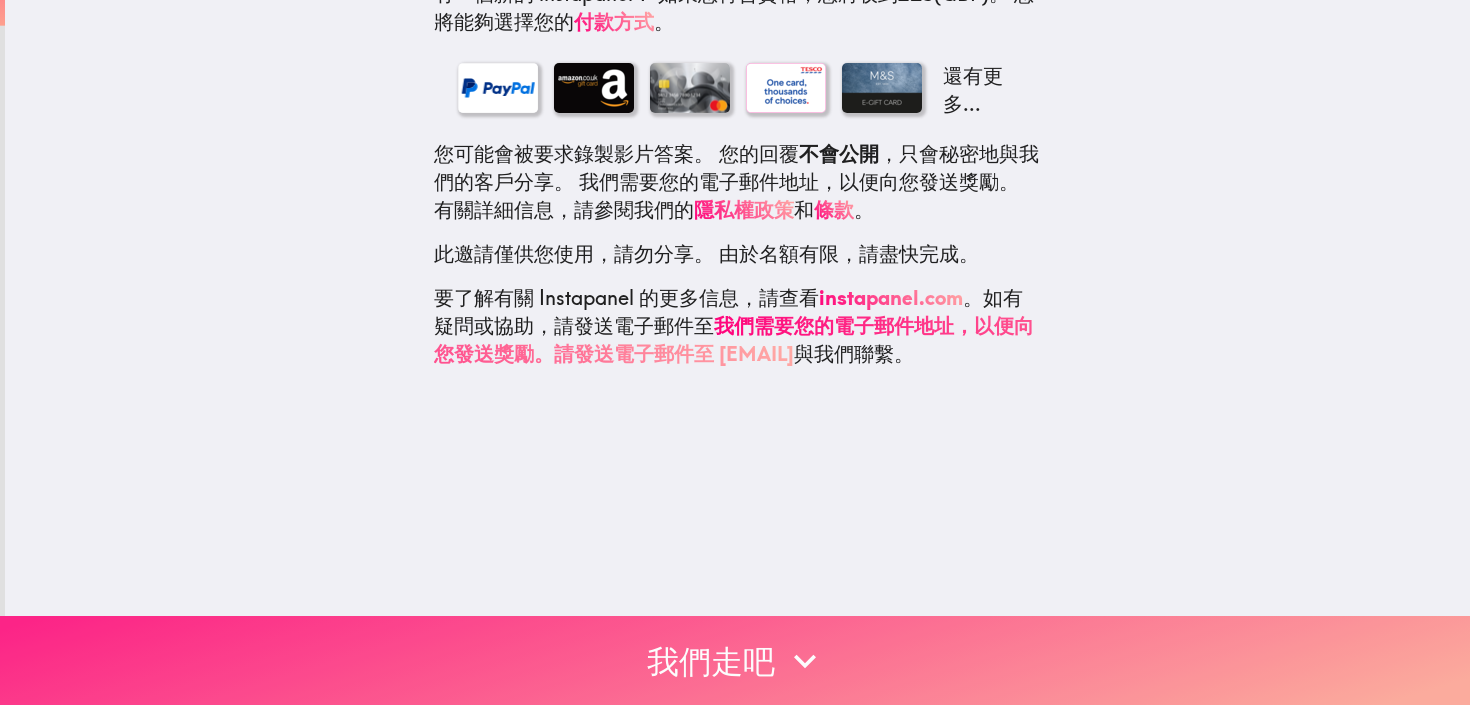 scroll, scrollTop: 0, scrollLeft: 0, axis: both 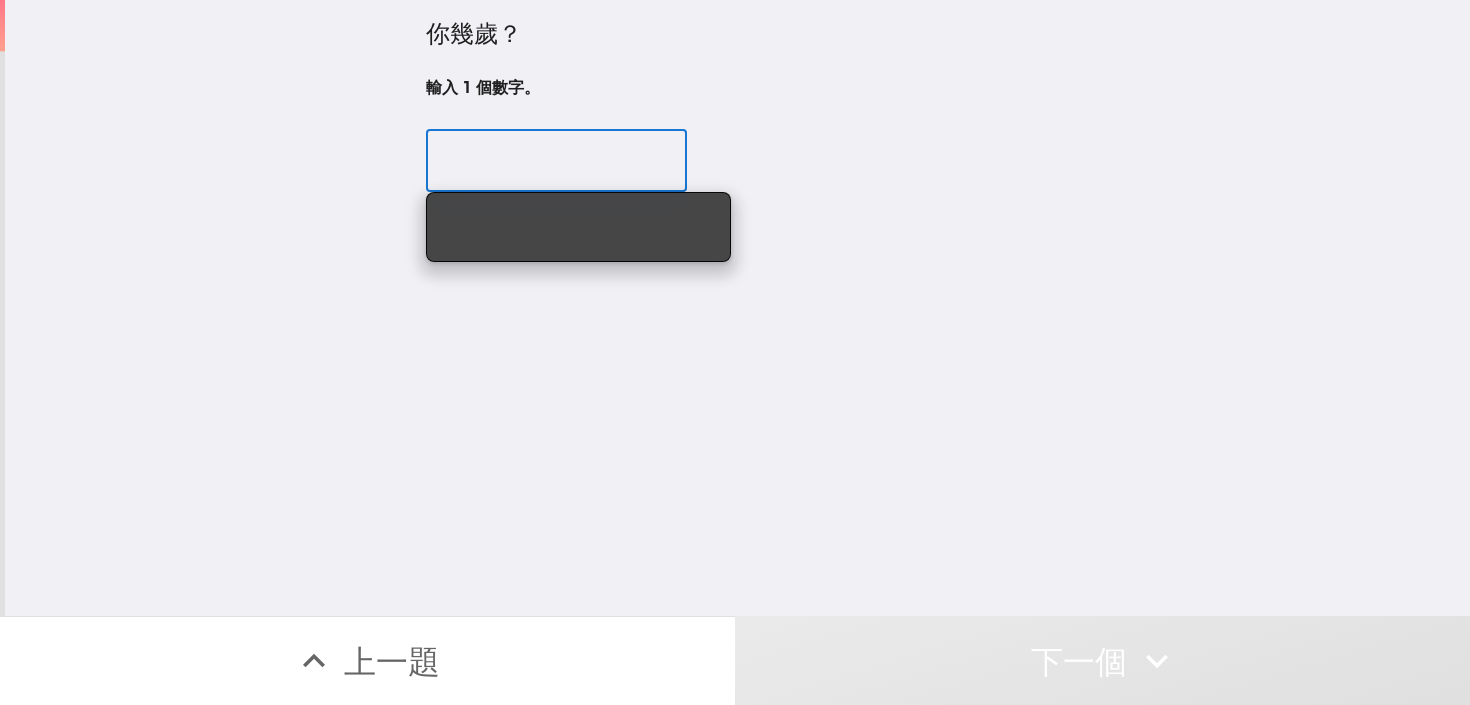 click at bounding box center [556, 161] 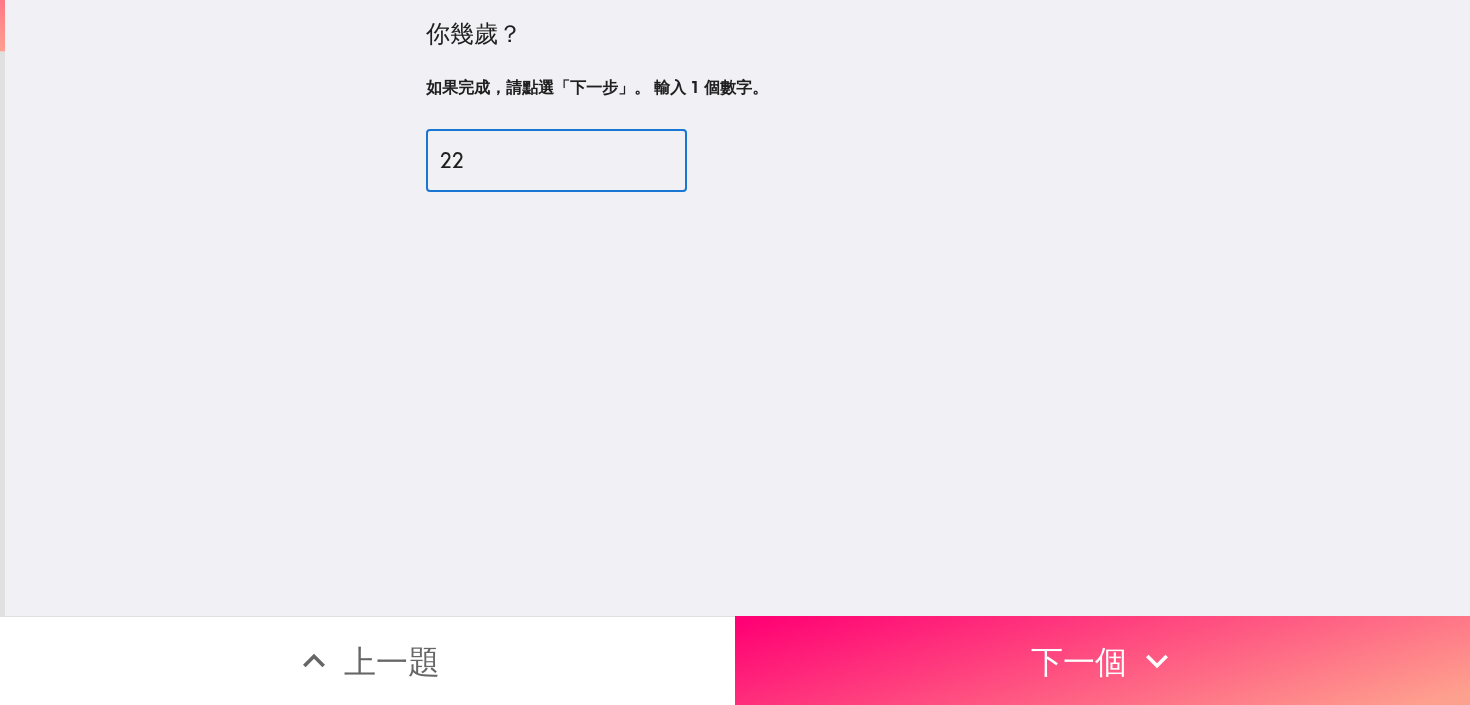 type on "22" 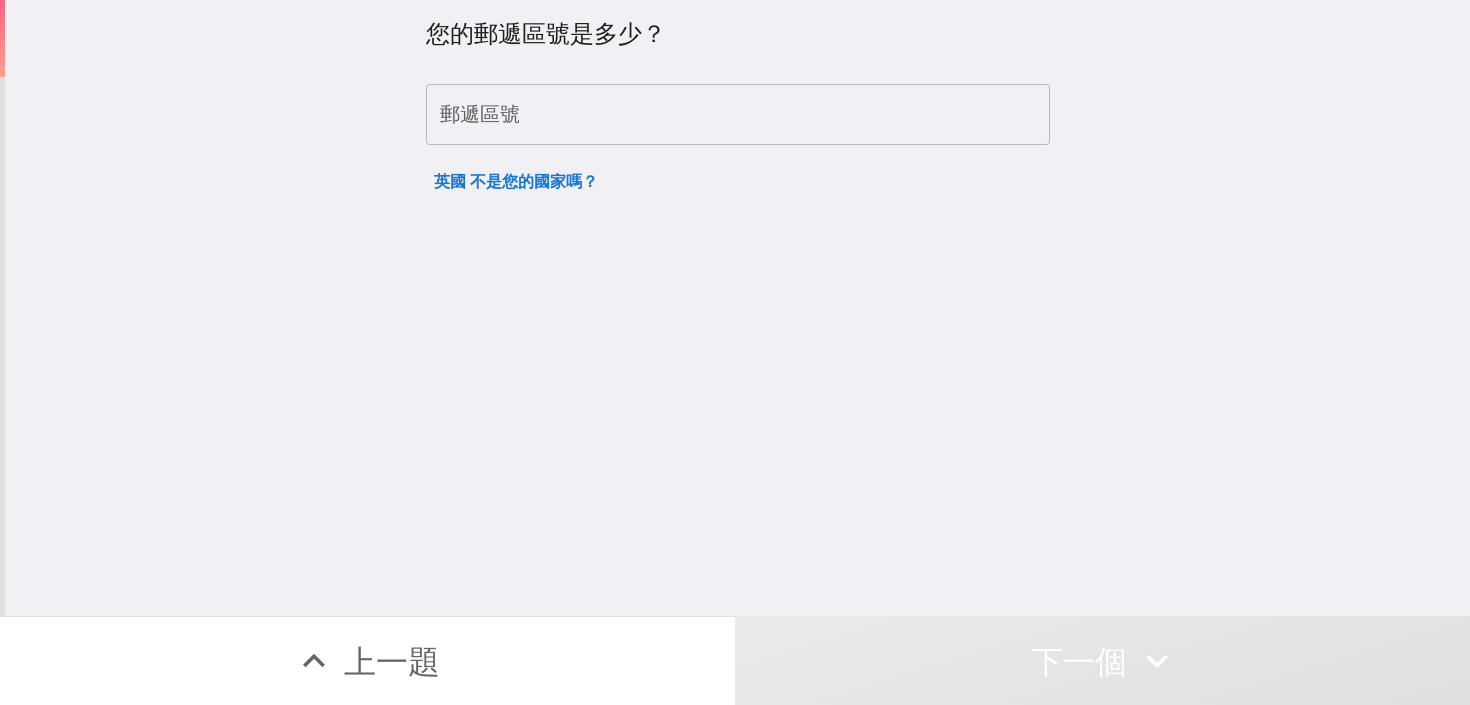 click on "郵遞區號" at bounding box center (738, 115) 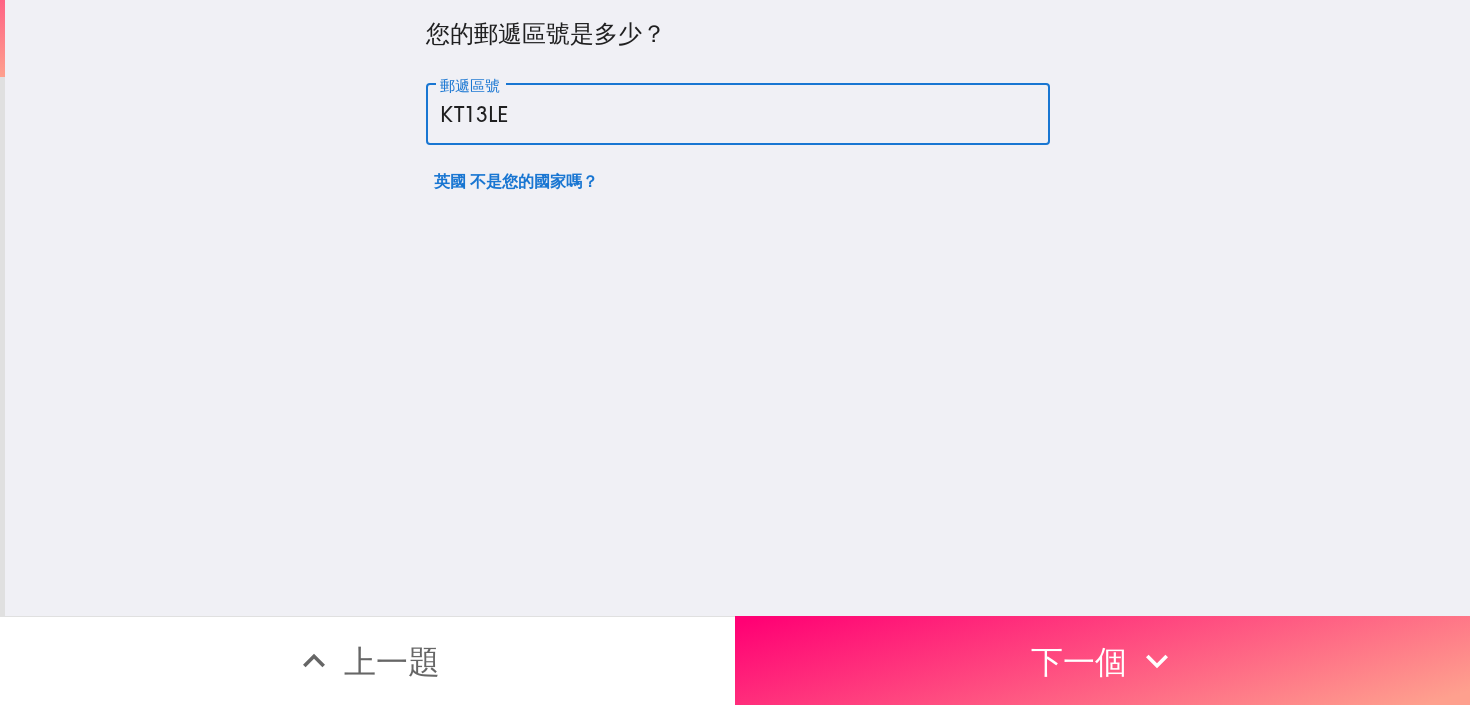 type on "KT13LE" 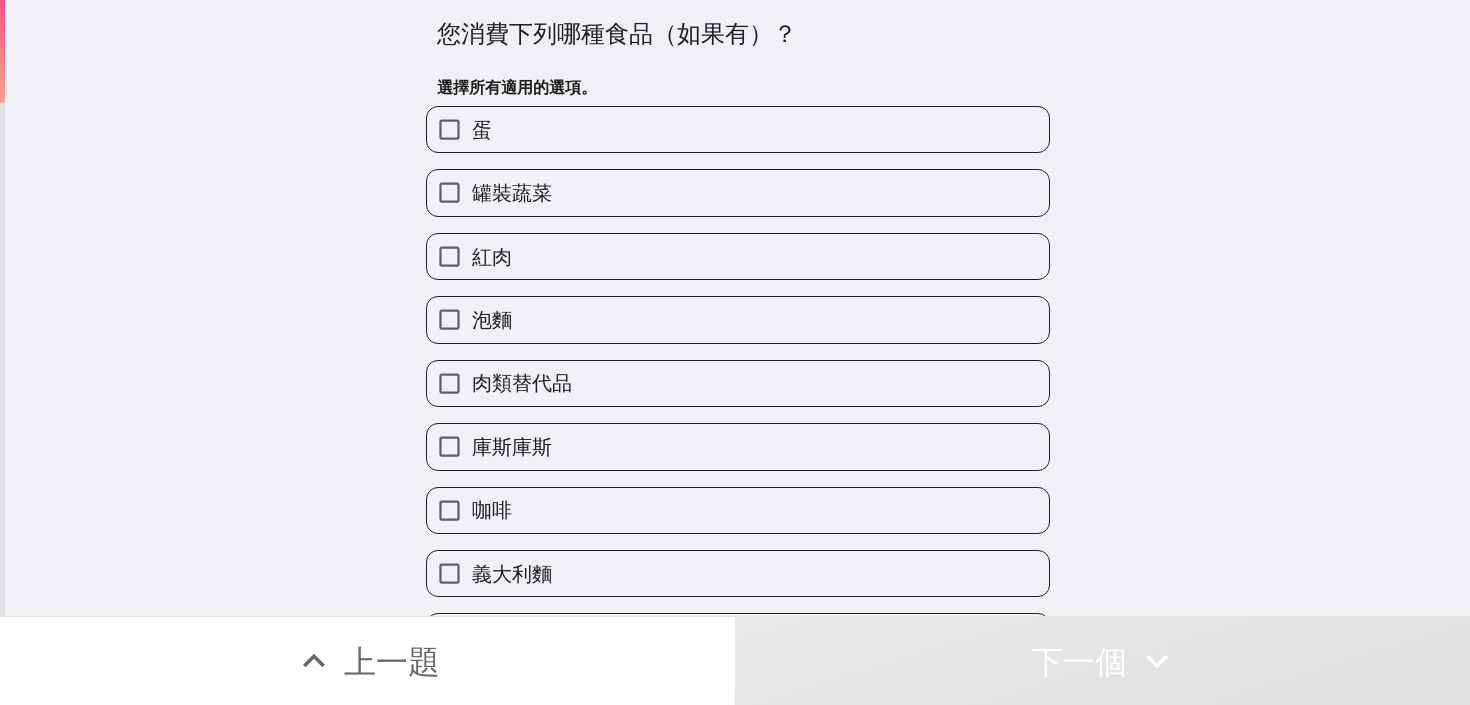 click on "蛋" at bounding box center [738, 129] 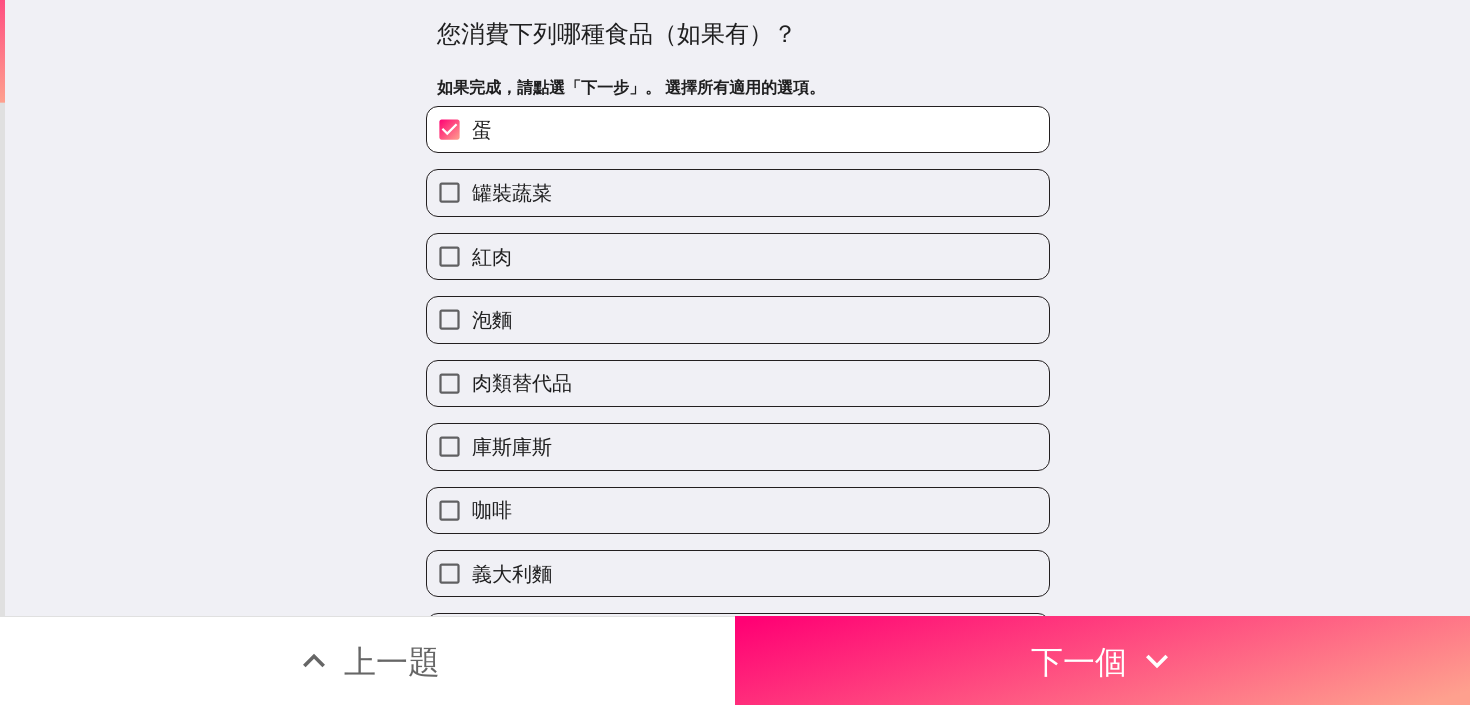 click on "紅肉" at bounding box center [738, 256] 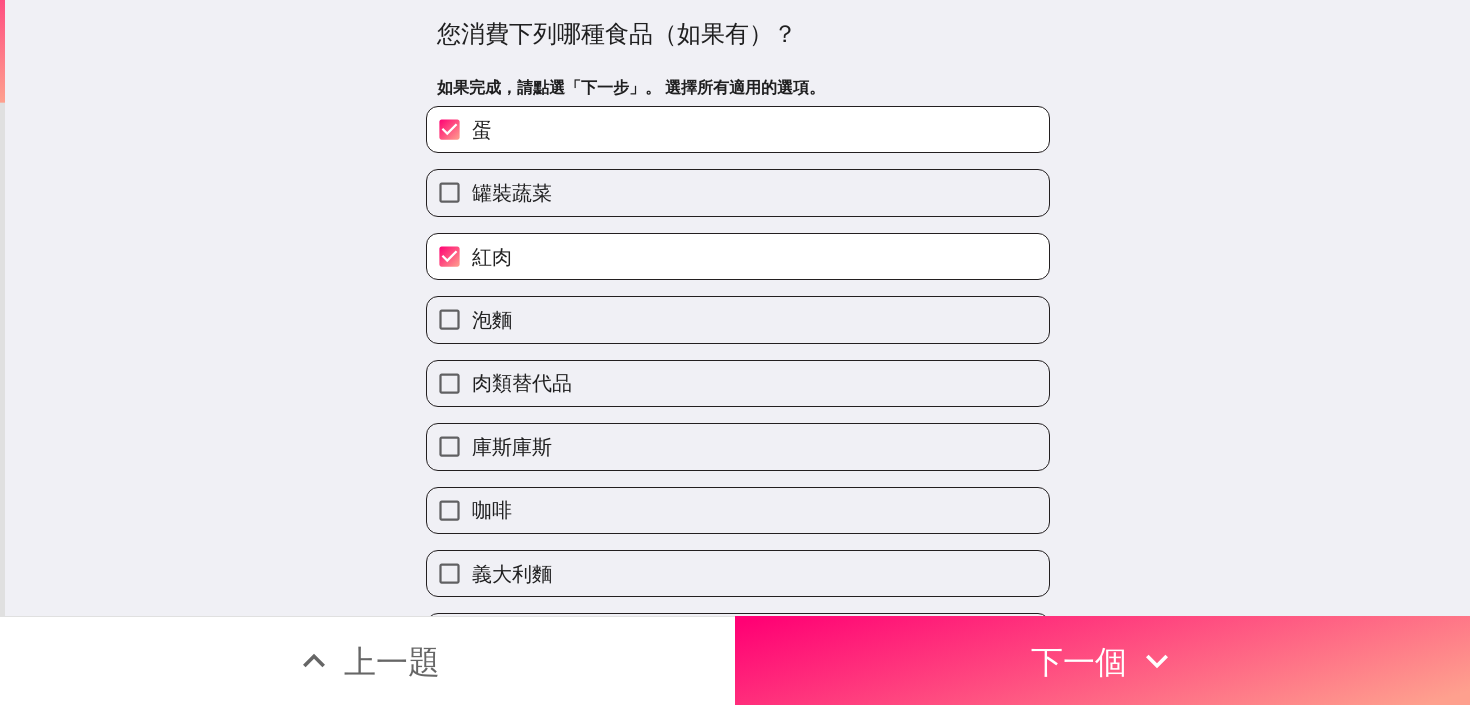 click on "泡麵" at bounding box center (738, 319) 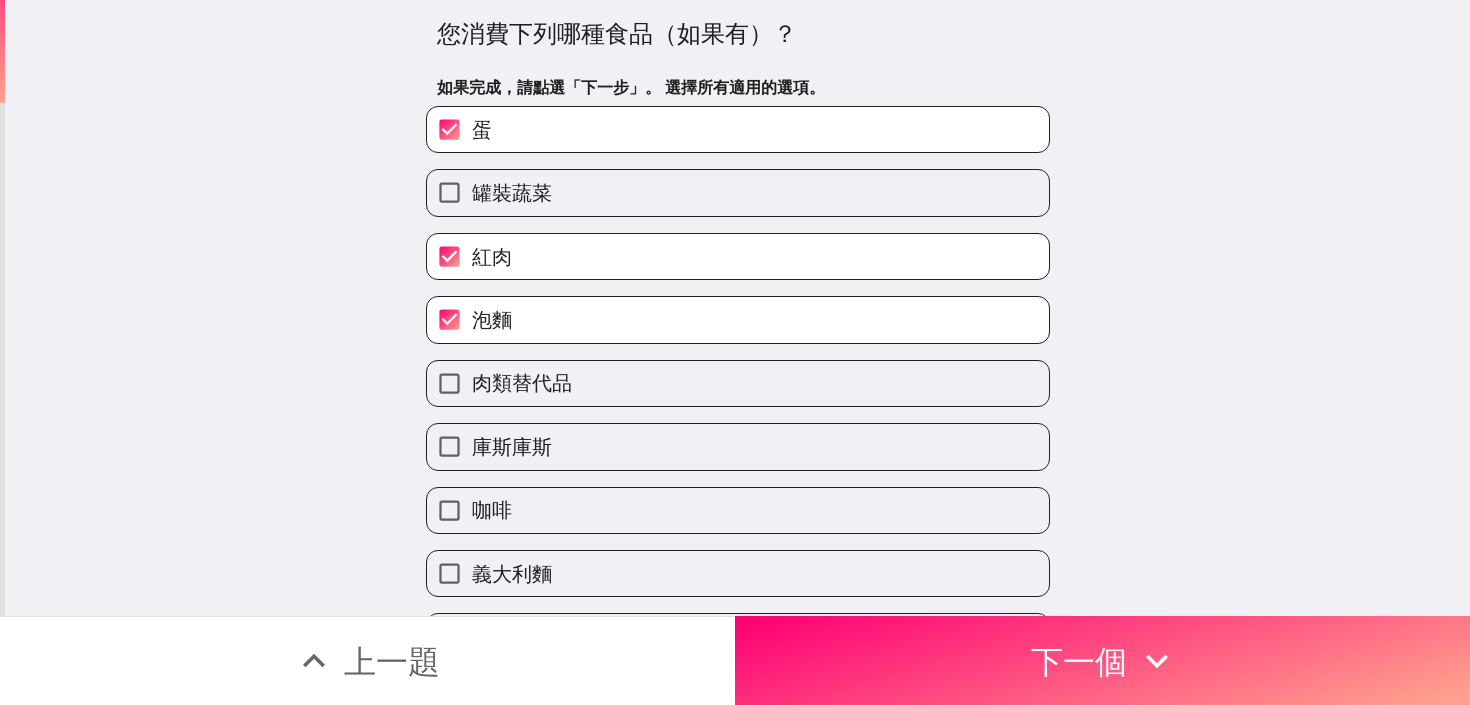 scroll, scrollTop: 54, scrollLeft: 0, axis: vertical 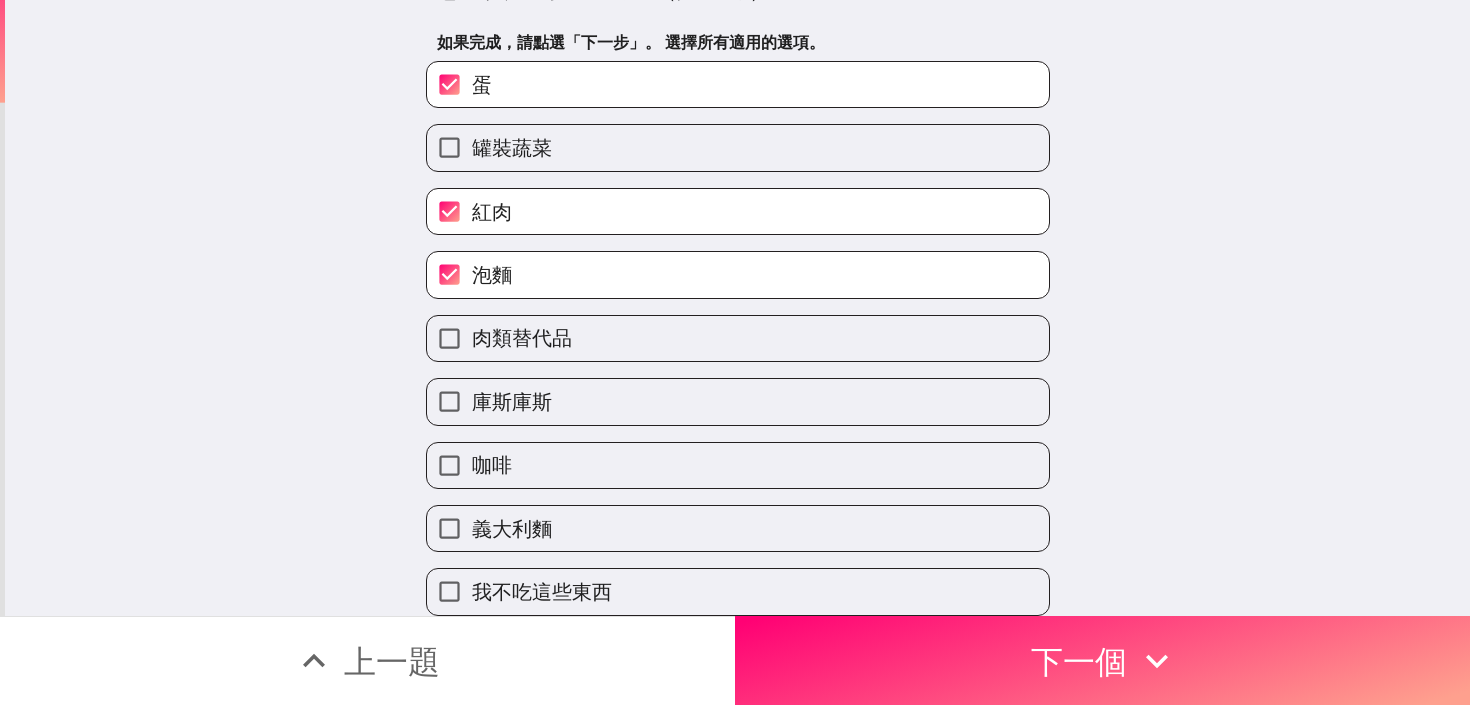 click on "咖啡" at bounding box center (738, 465) 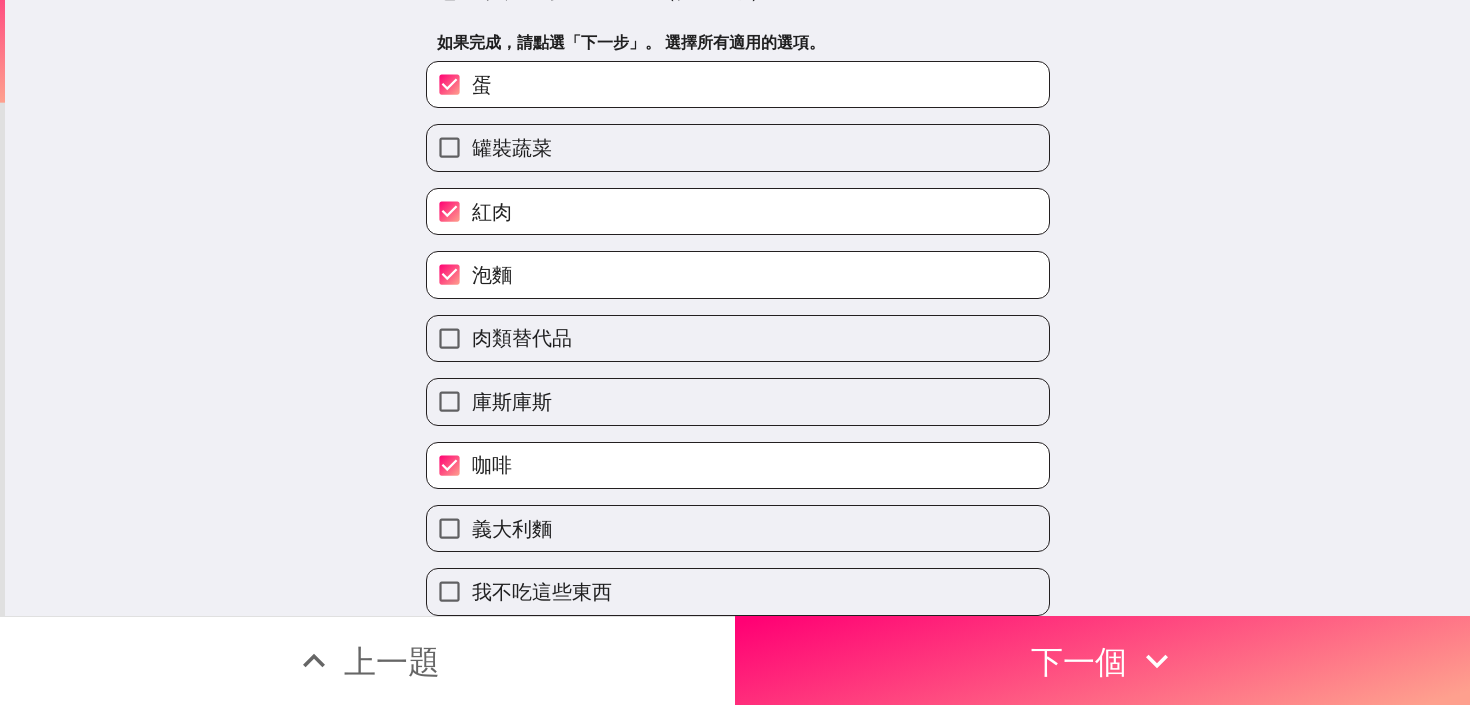 click on "義大利麵" at bounding box center (738, 528) 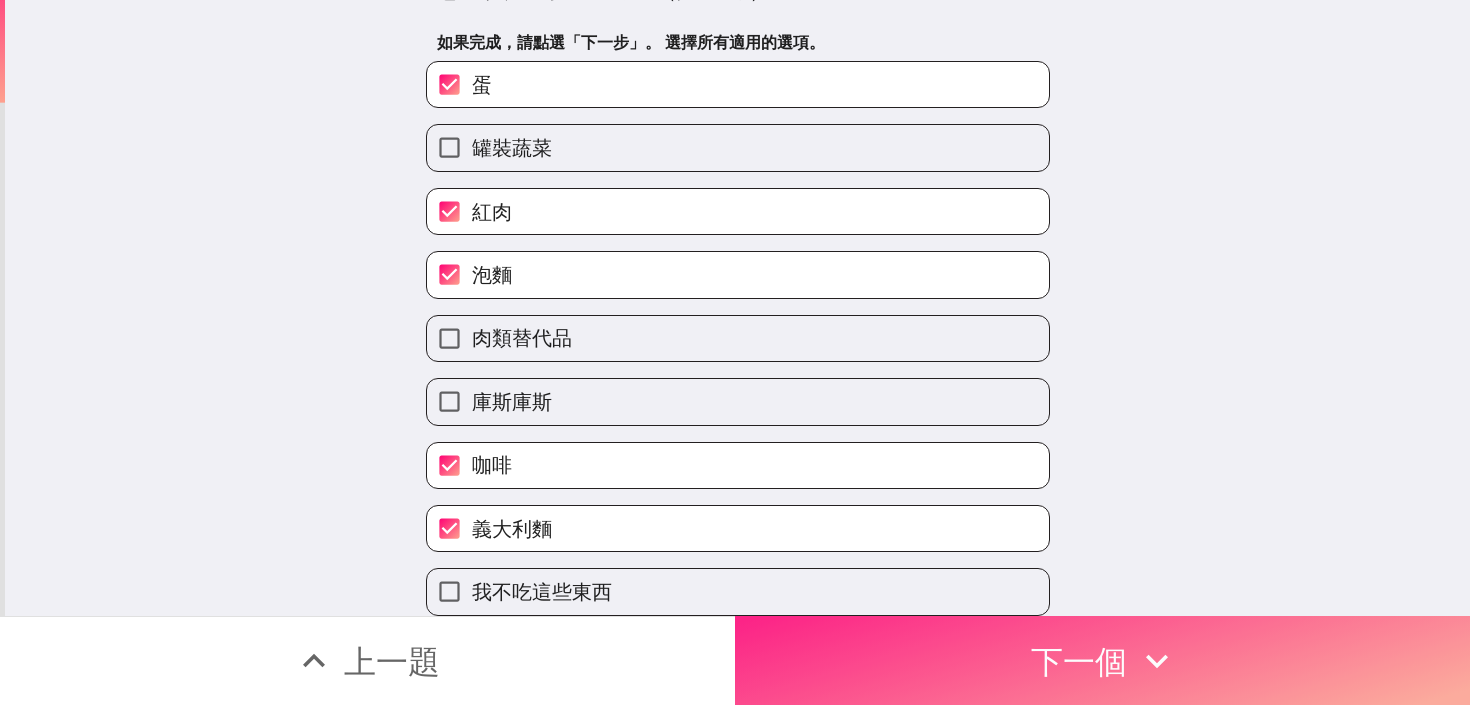 click on "下一個" at bounding box center [1102, 660] 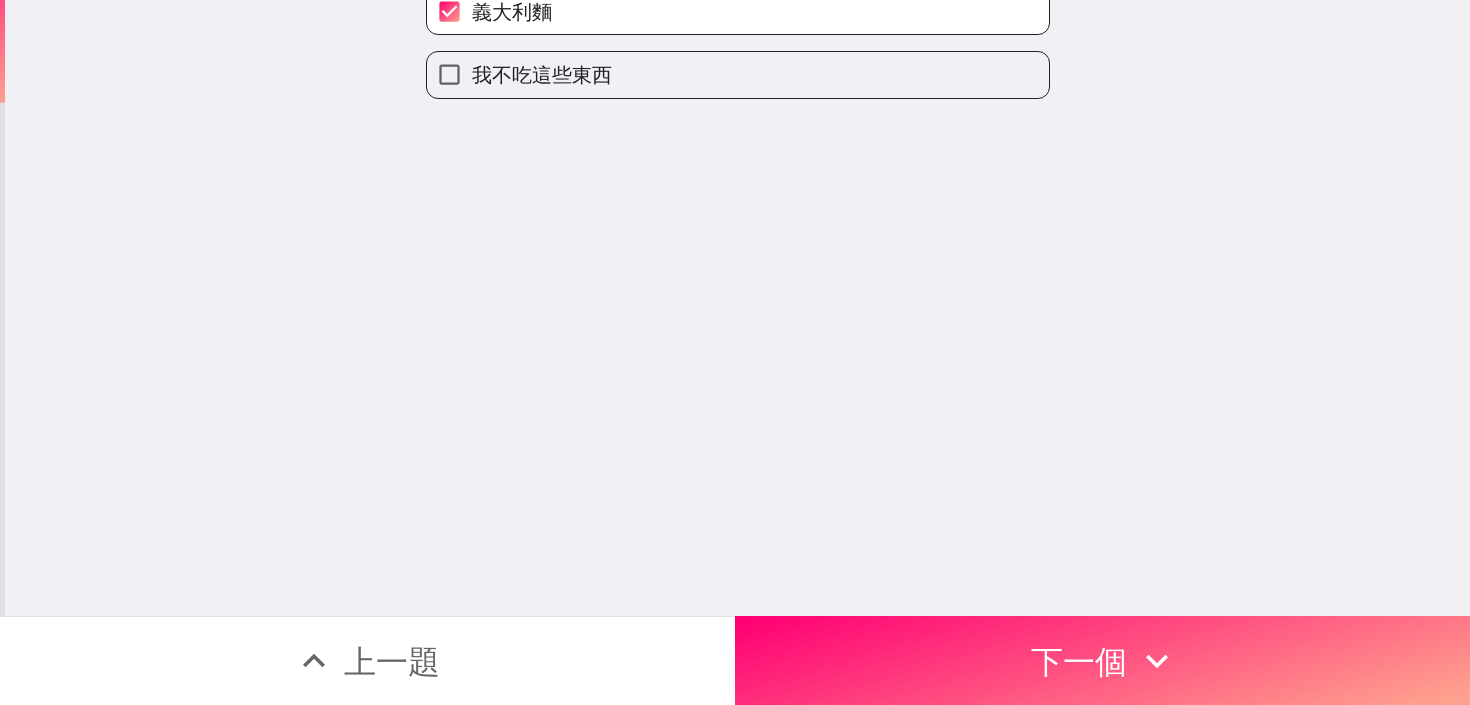 scroll, scrollTop: 0, scrollLeft: 0, axis: both 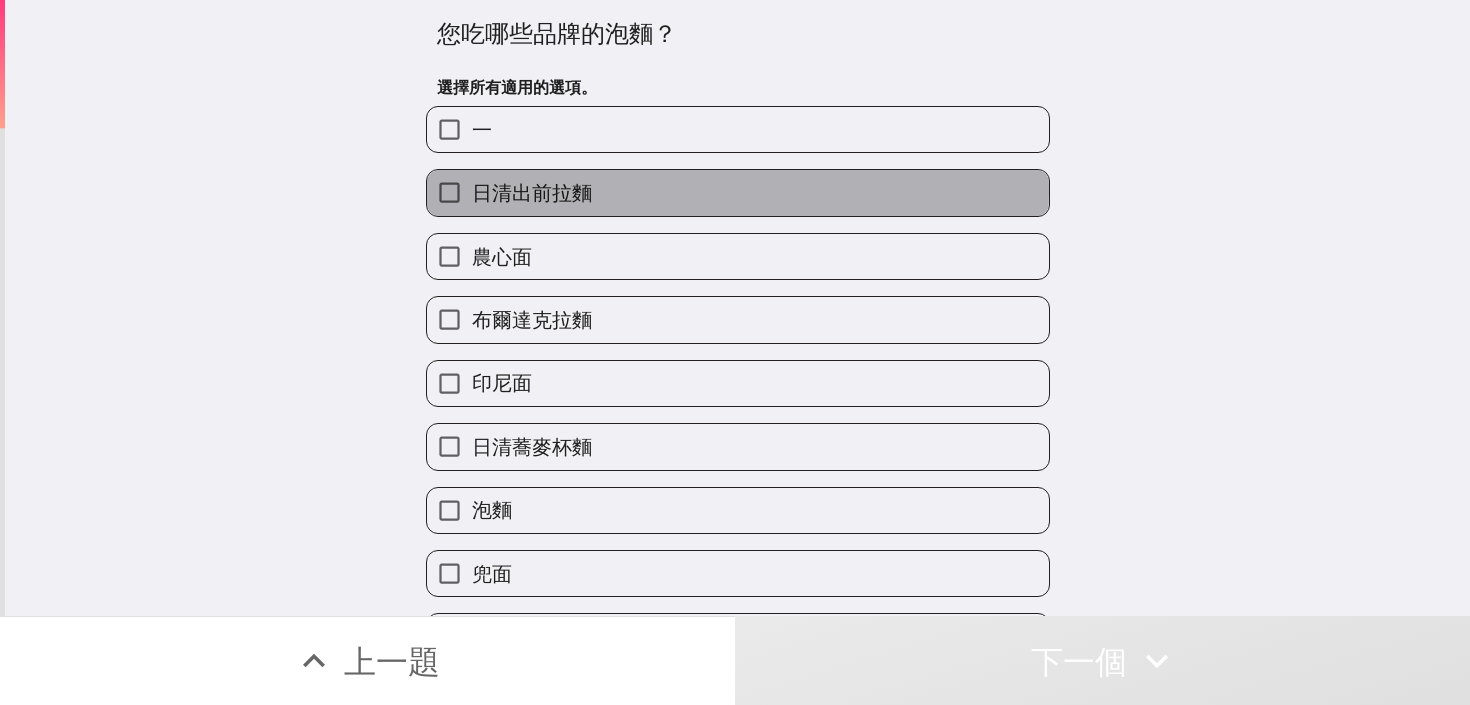 click on "日清出前拉麵" at bounding box center (738, 192) 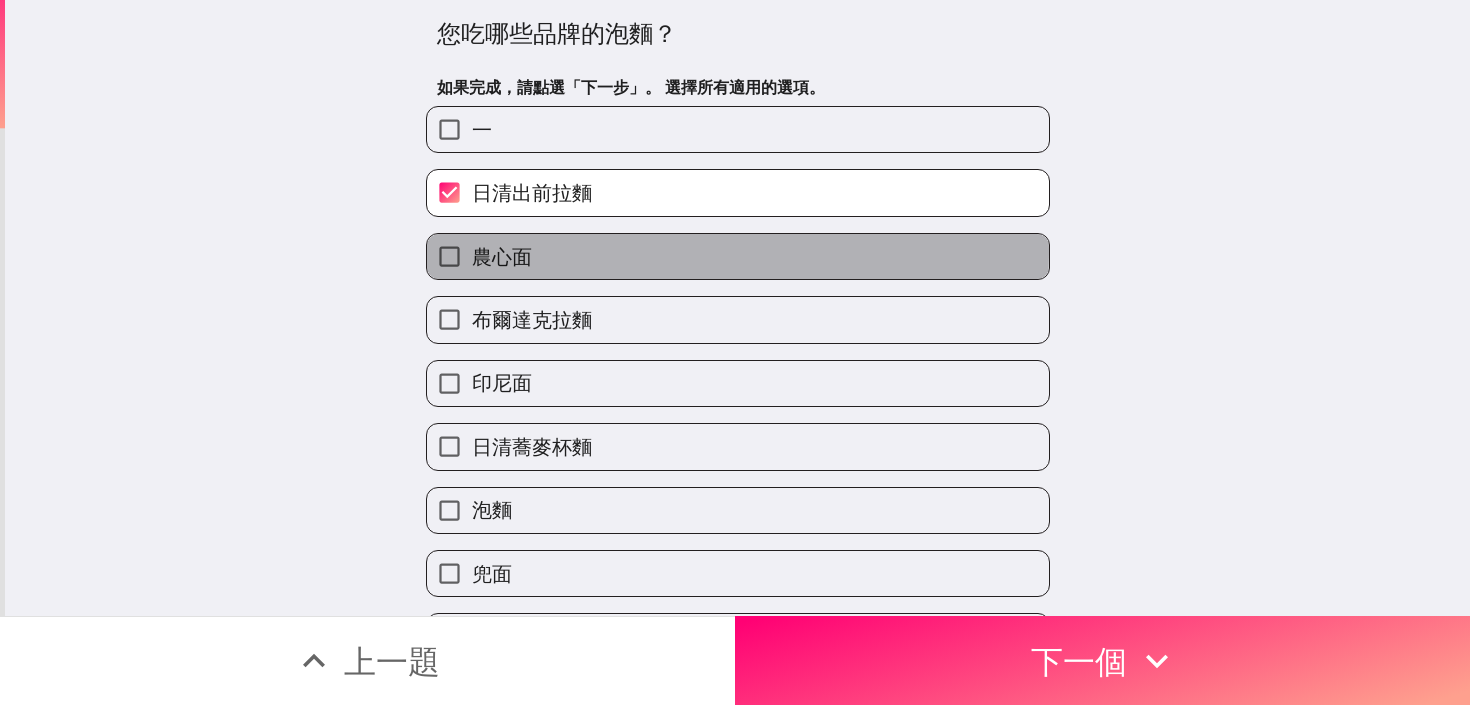 click on "農心面" at bounding box center (738, 256) 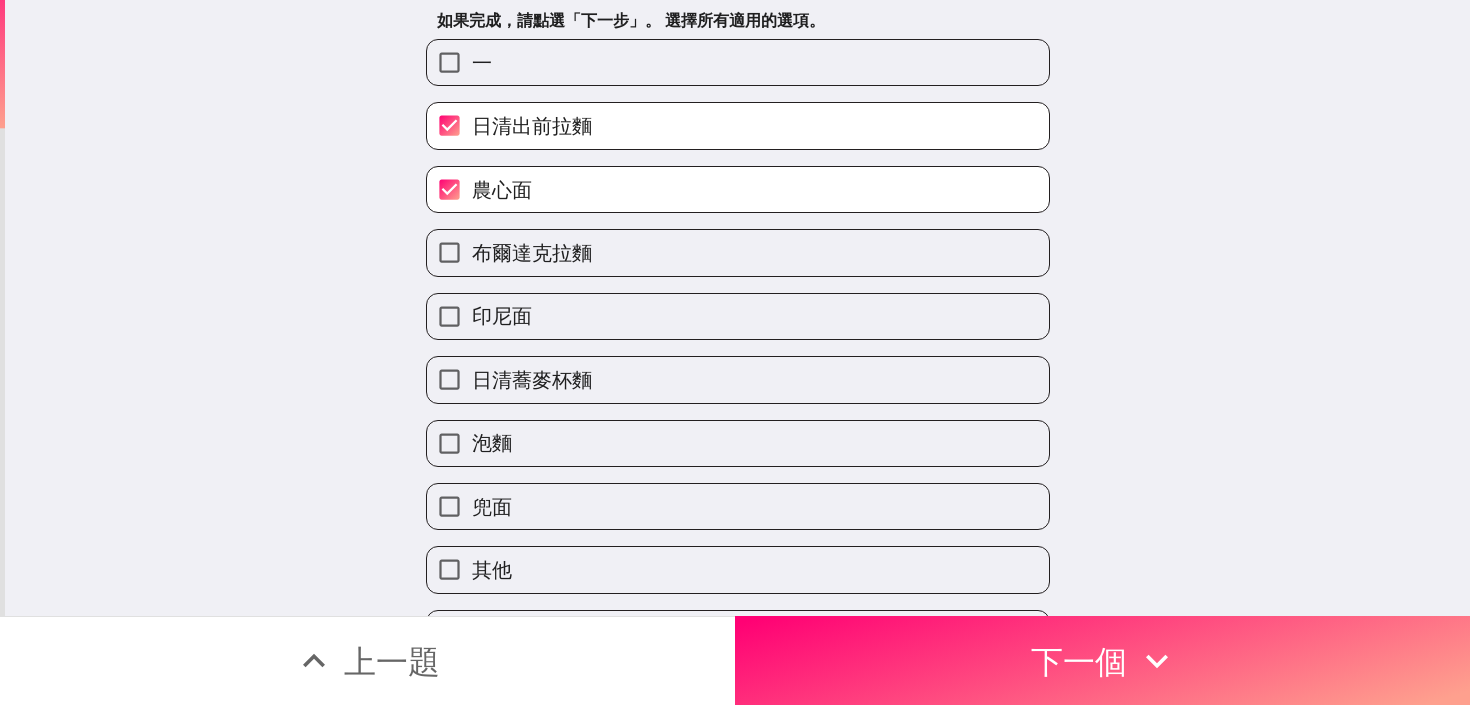 scroll, scrollTop: 77, scrollLeft: 0, axis: vertical 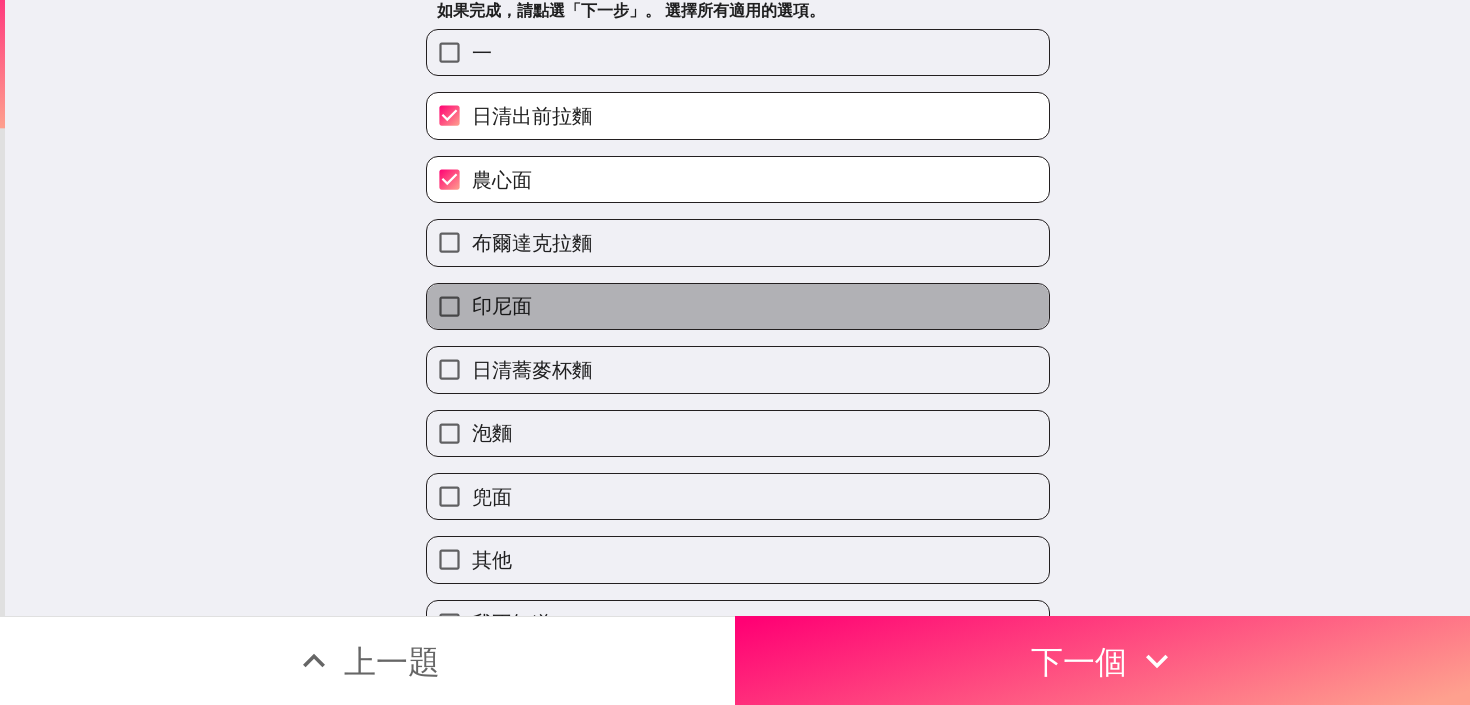 click on "印尼面" at bounding box center [738, 306] 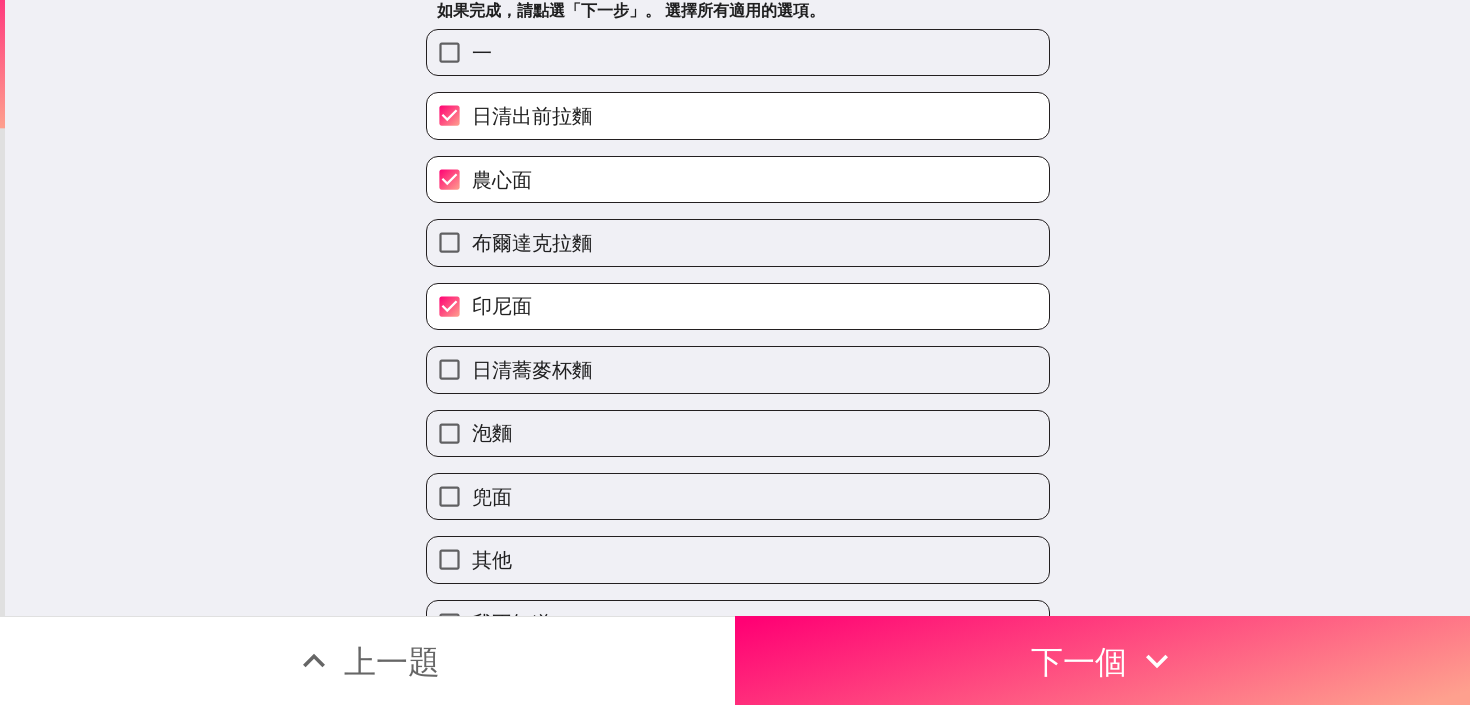 scroll, scrollTop: 118, scrollLeft: 0, axis: vertical 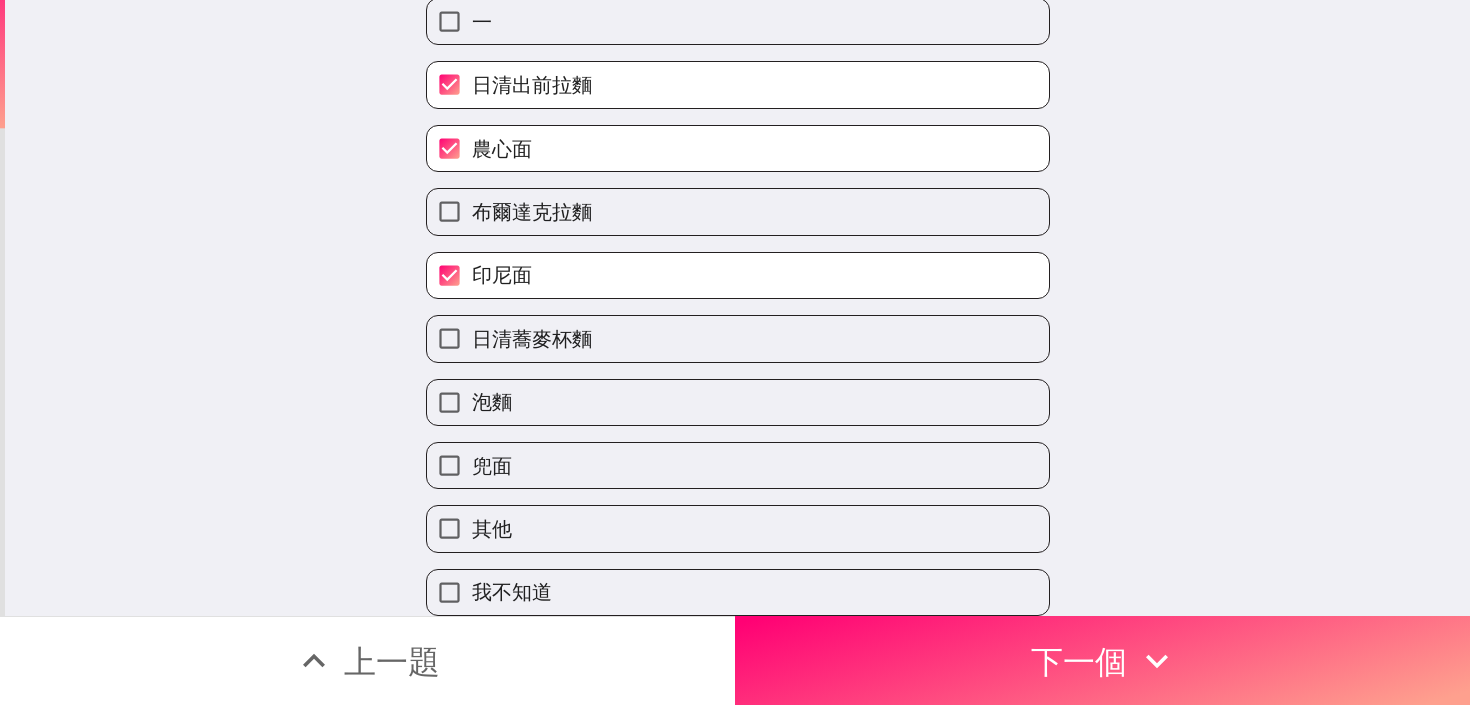 click on "泡麵" at bounding box center (738, 402) 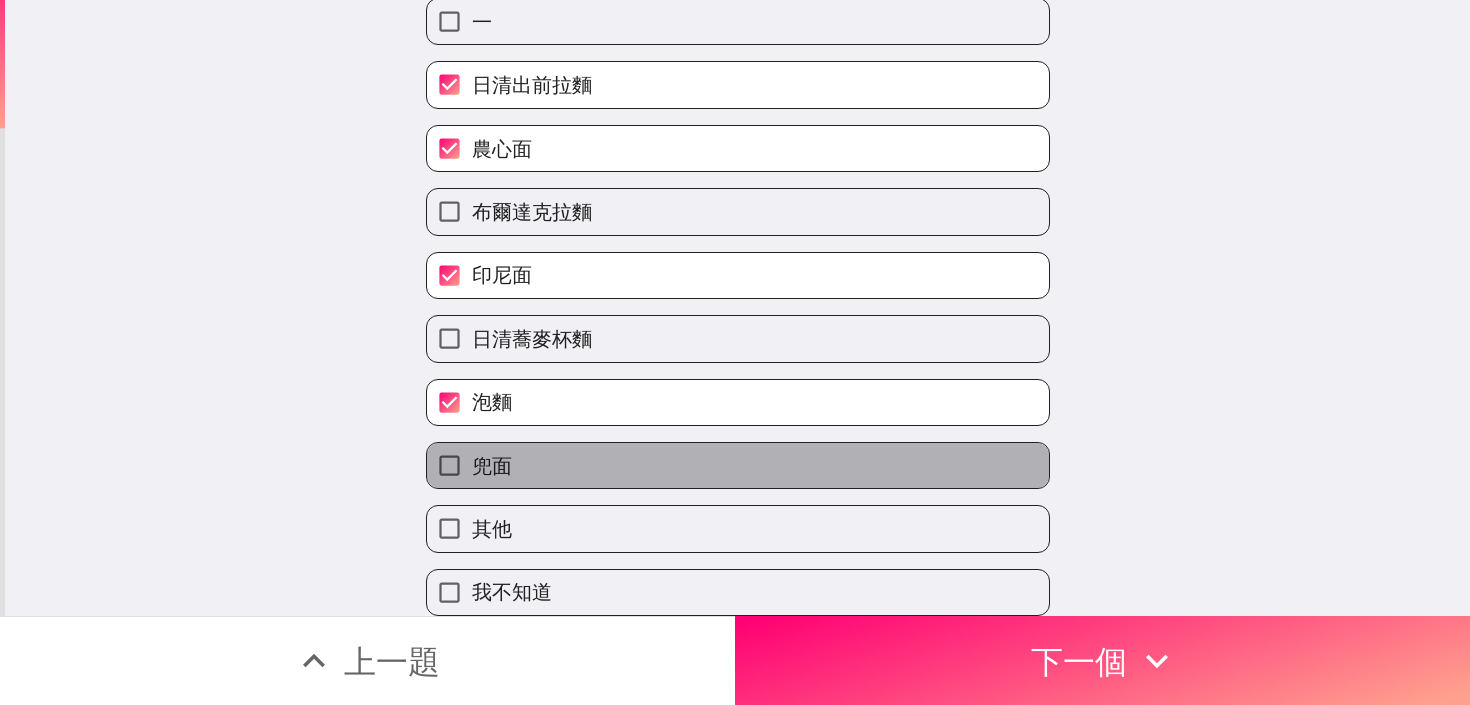 click on "兜面" at bounding box center (738, 465) 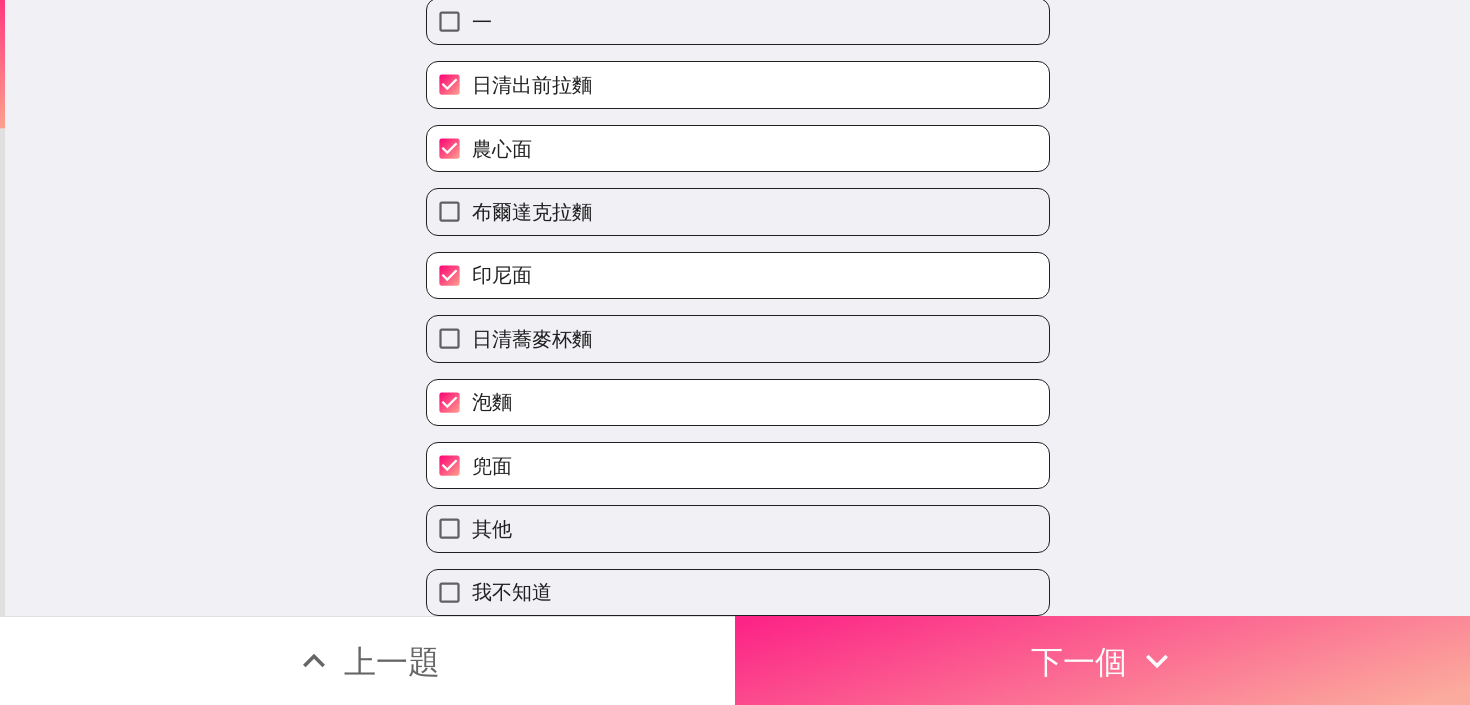 click on "下一個" at bounding box center [1102, 660] 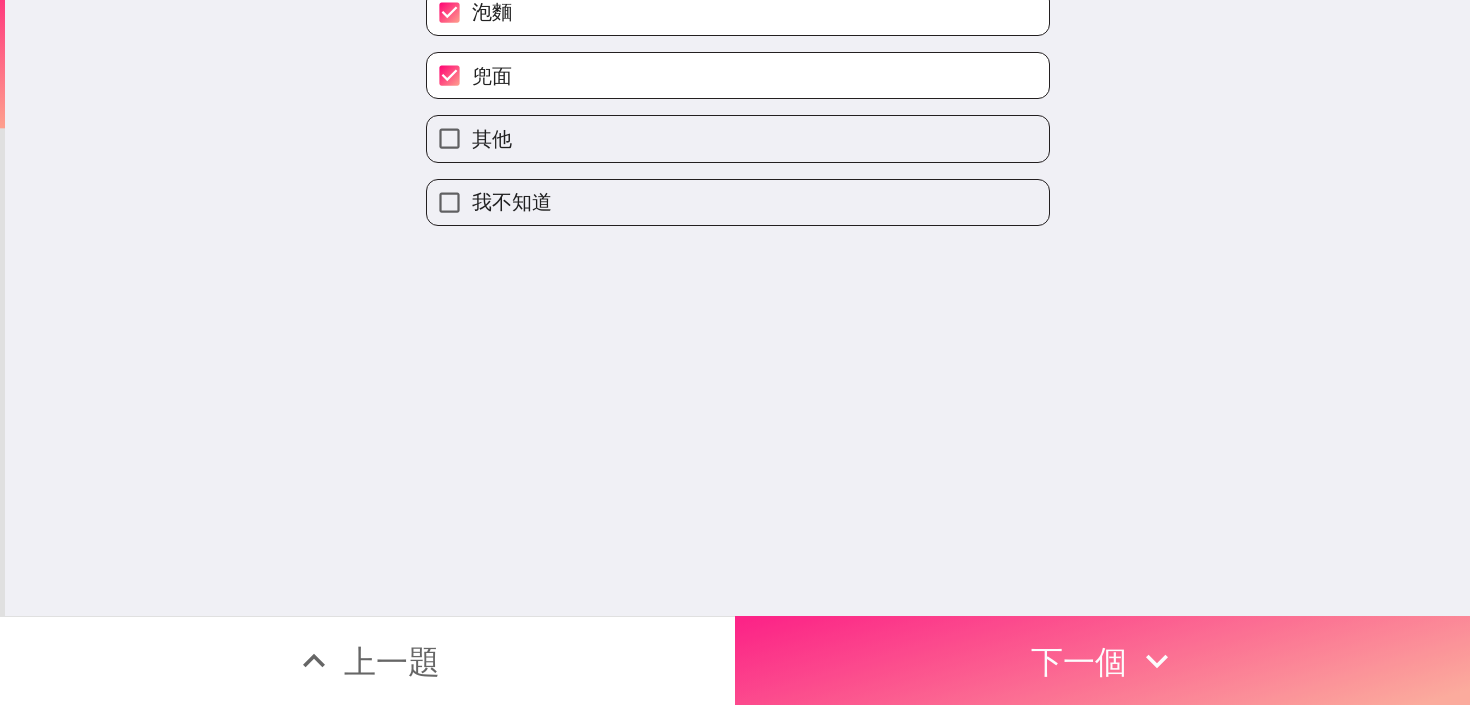 scroll, scrollTop: 0, scrollLeft: 0, axis: both 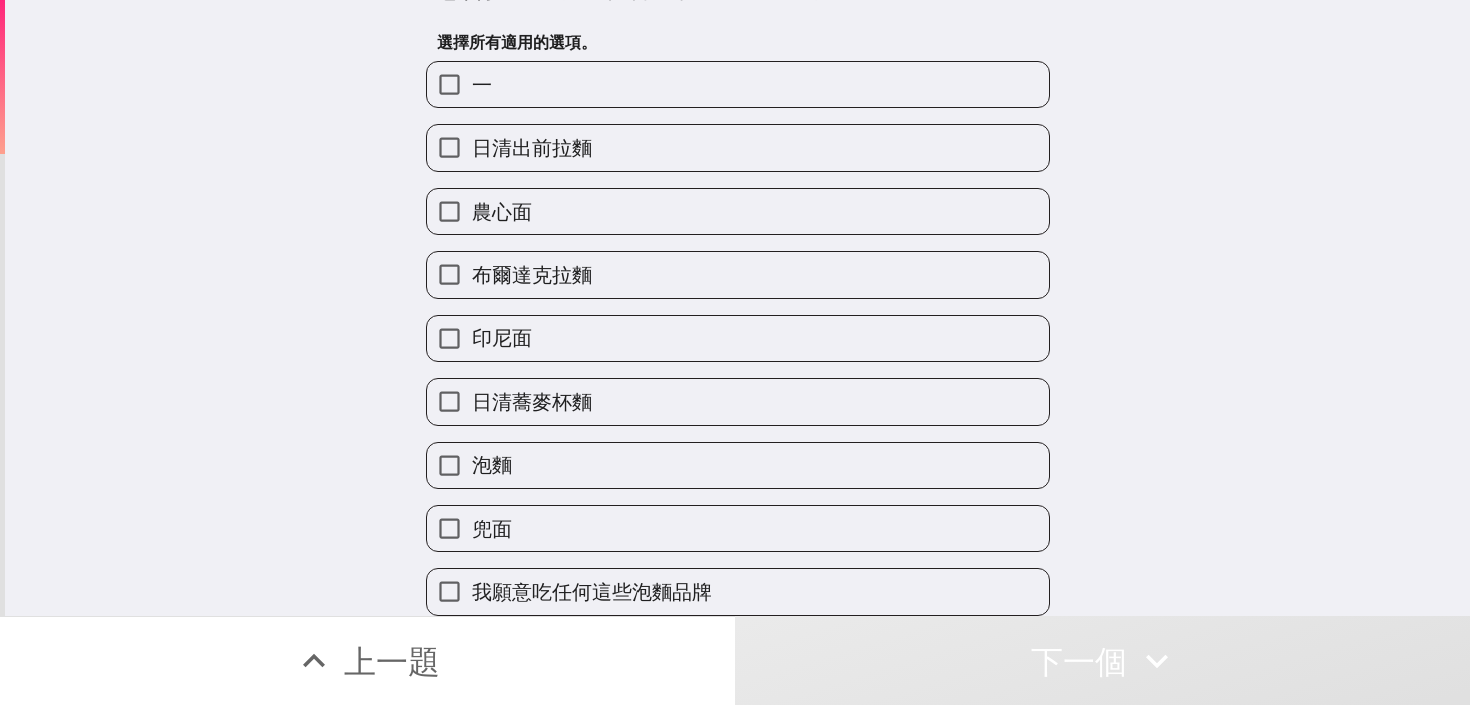 click on "我願意吃任何這些泡麵品牌" at bounding box center (592, 592) 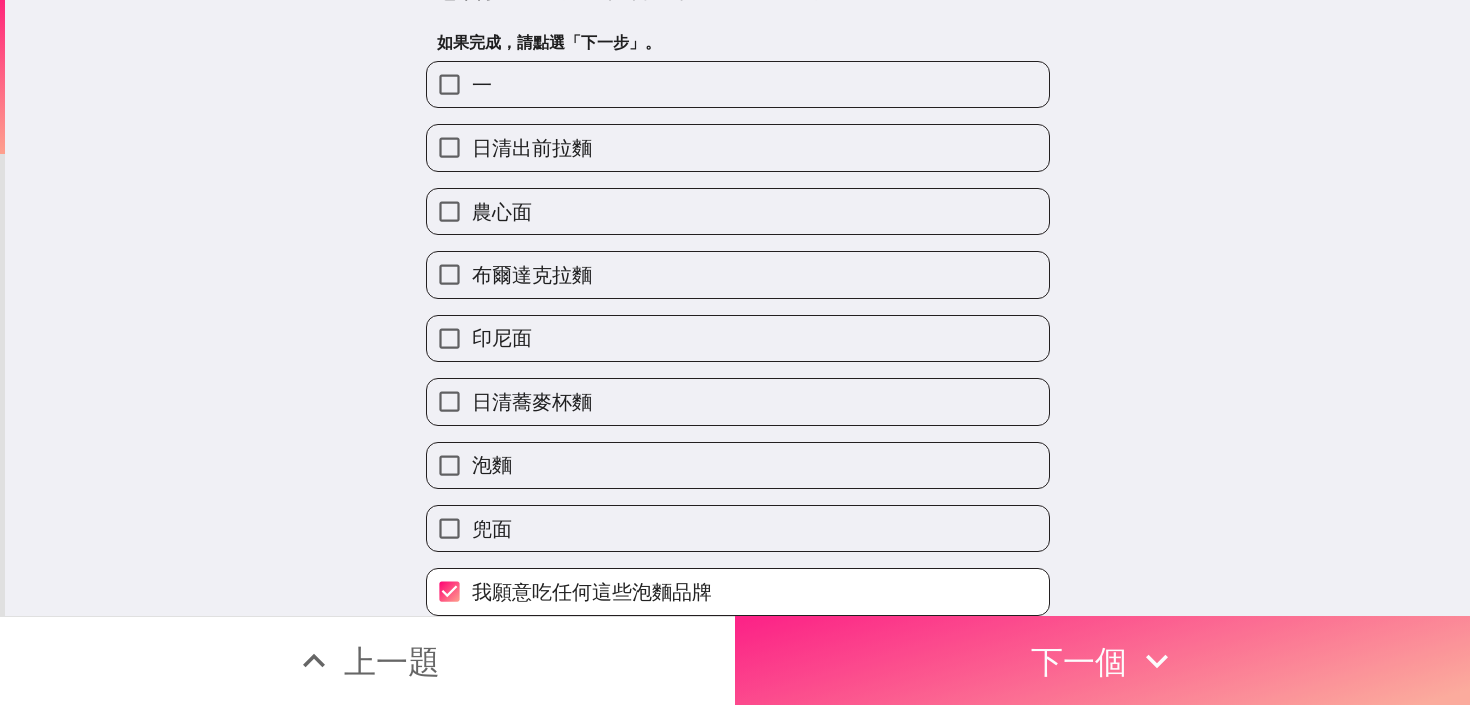click on "下一個" at bounding box center (1102, 660) 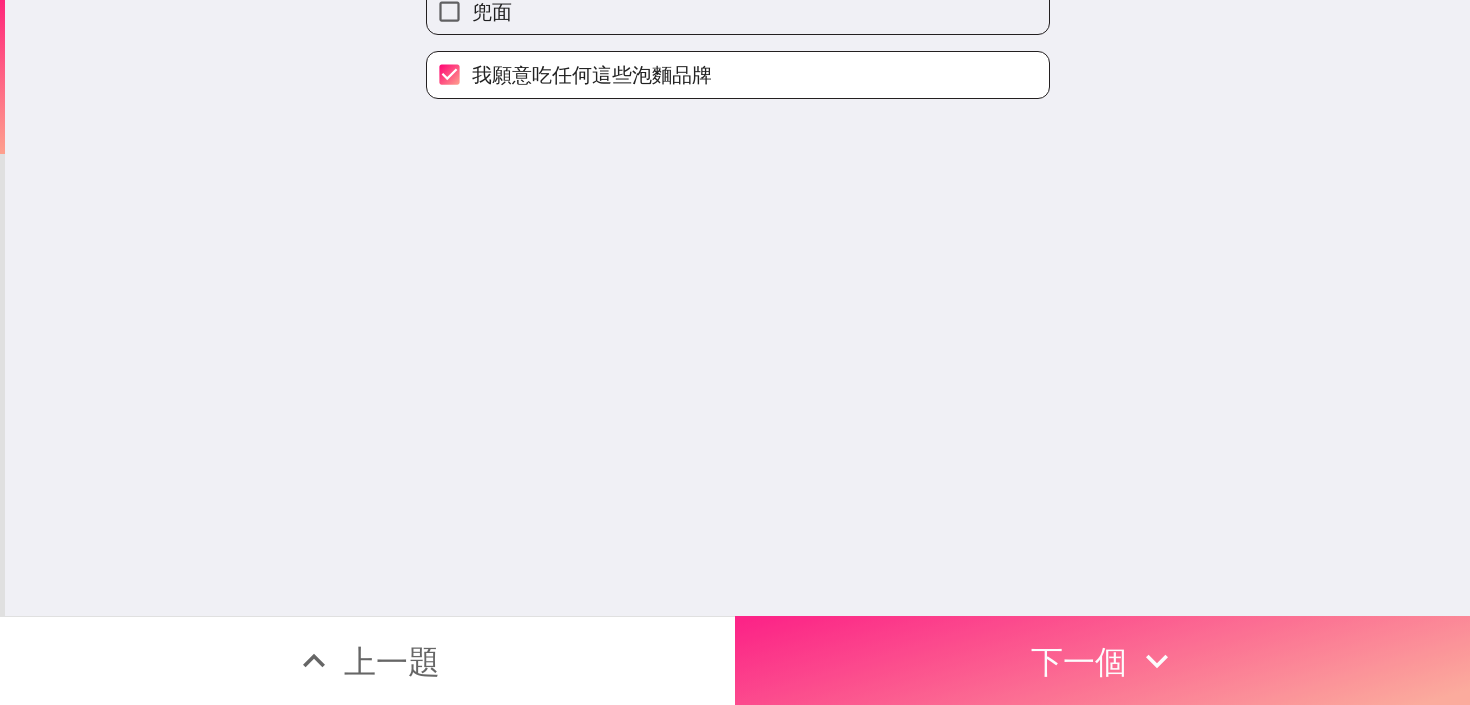 scroll, scrollTop: 0, scrollLeft: 0, axis: both 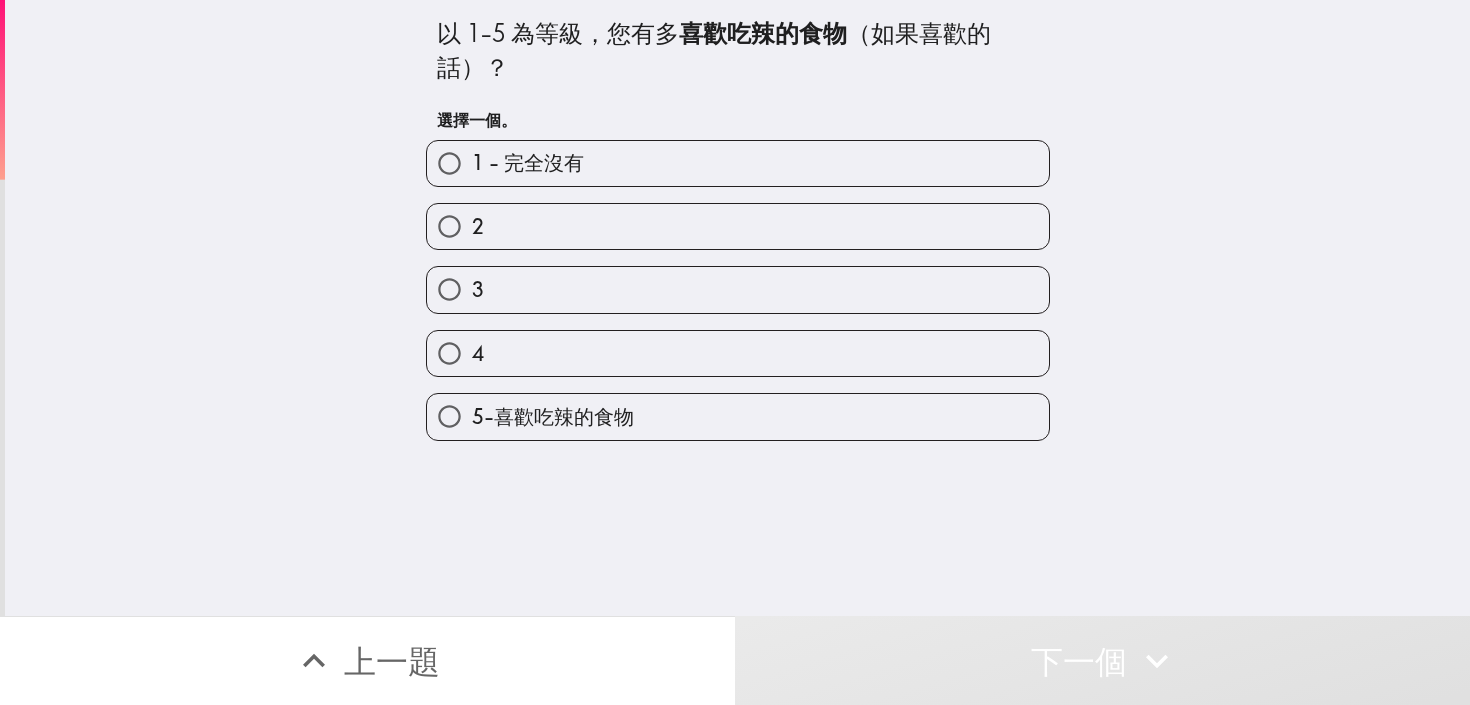 click on "2" at bounding box center [738, 226] 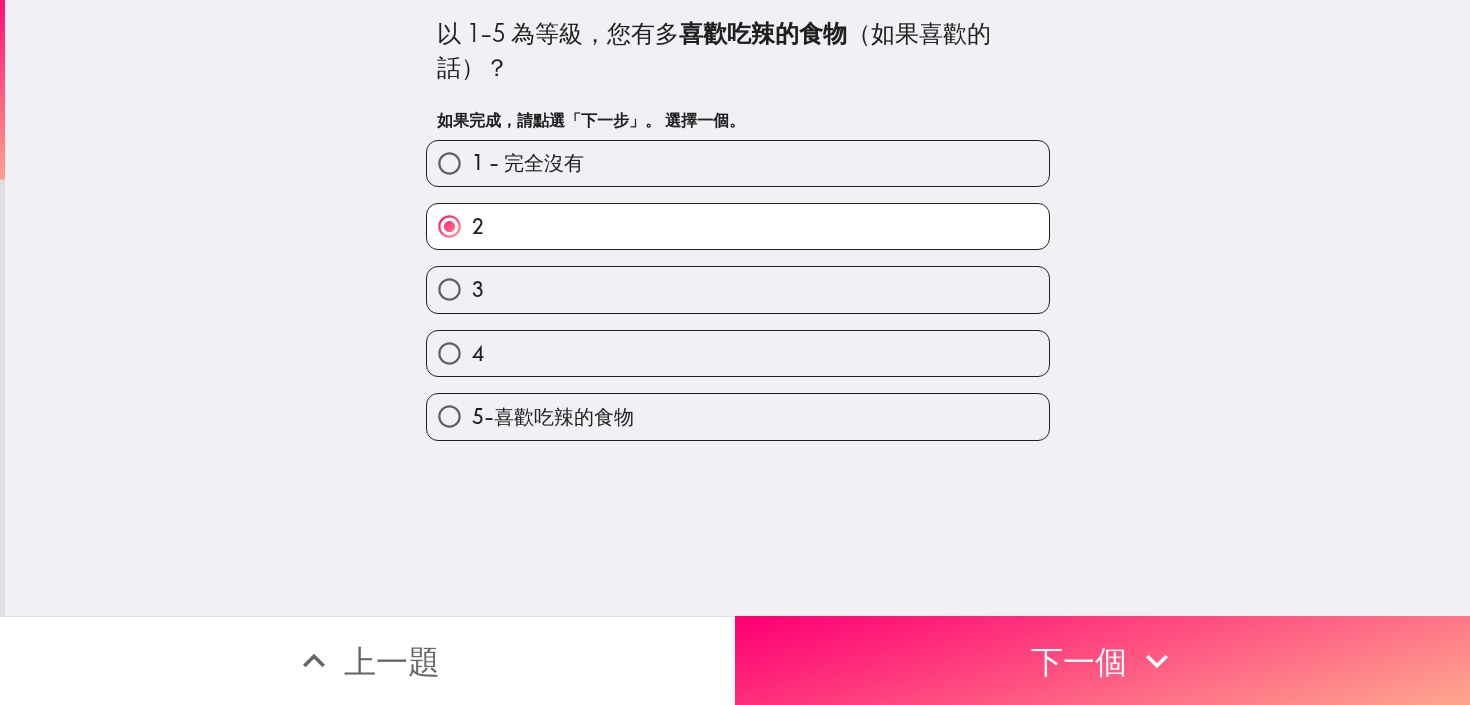 click on "3" at bounding box center [738, 289] 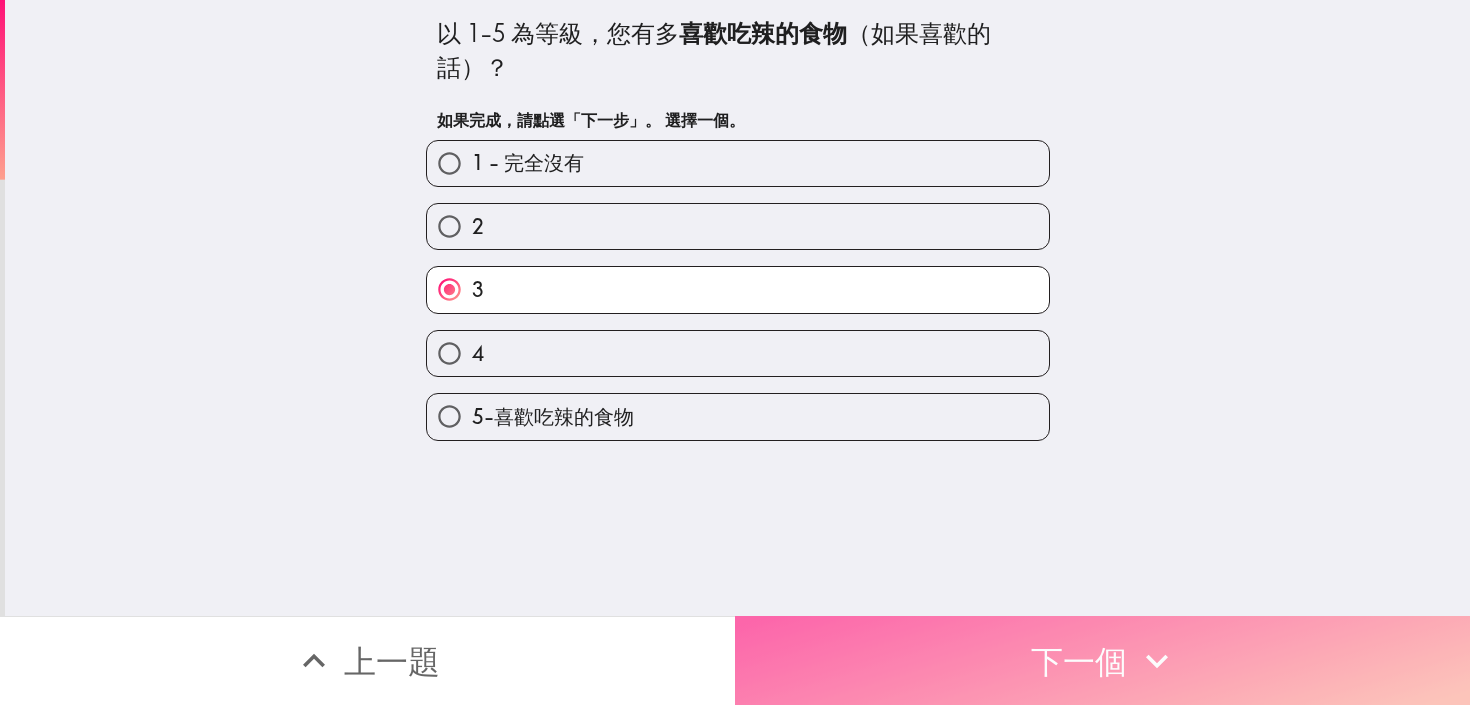 click on "下一個" at bounding box center (1102, 660) 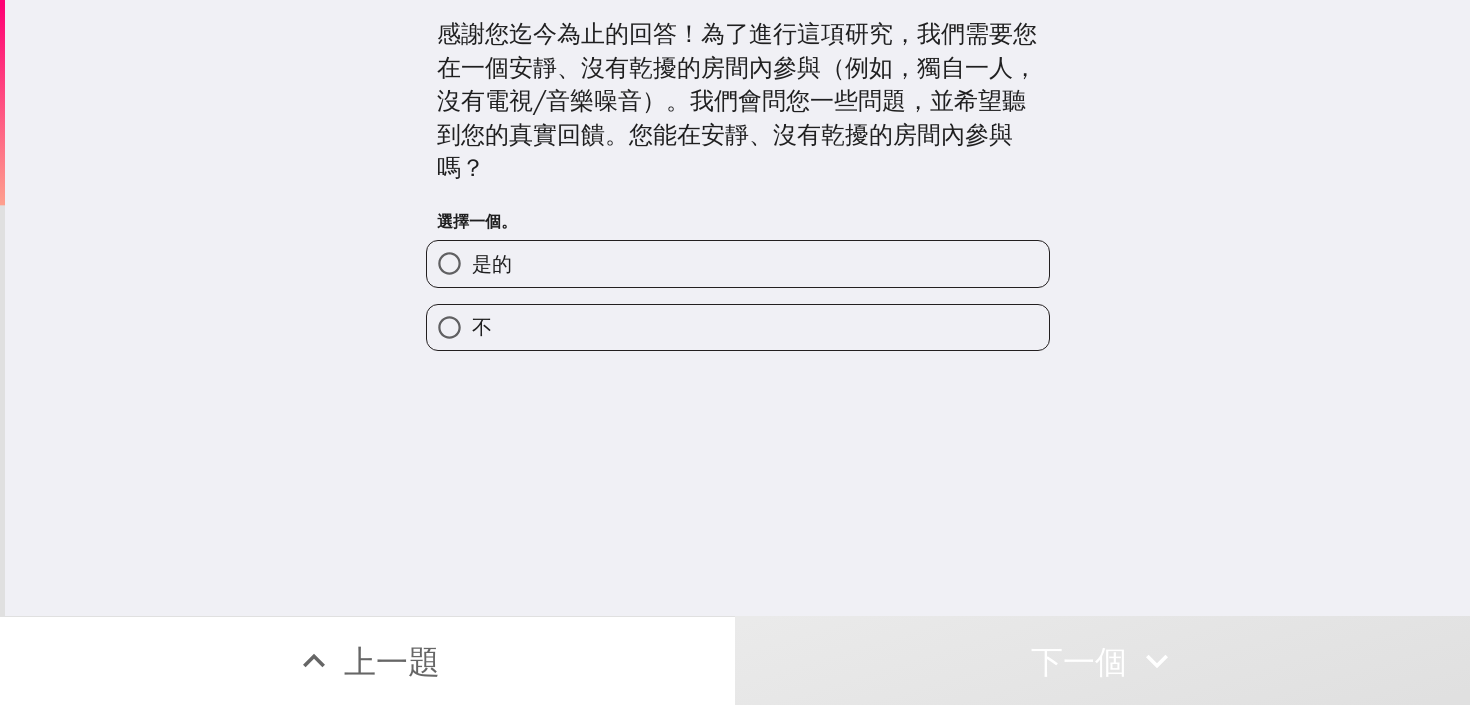 click on "是的" at bounding box center (738, 263) 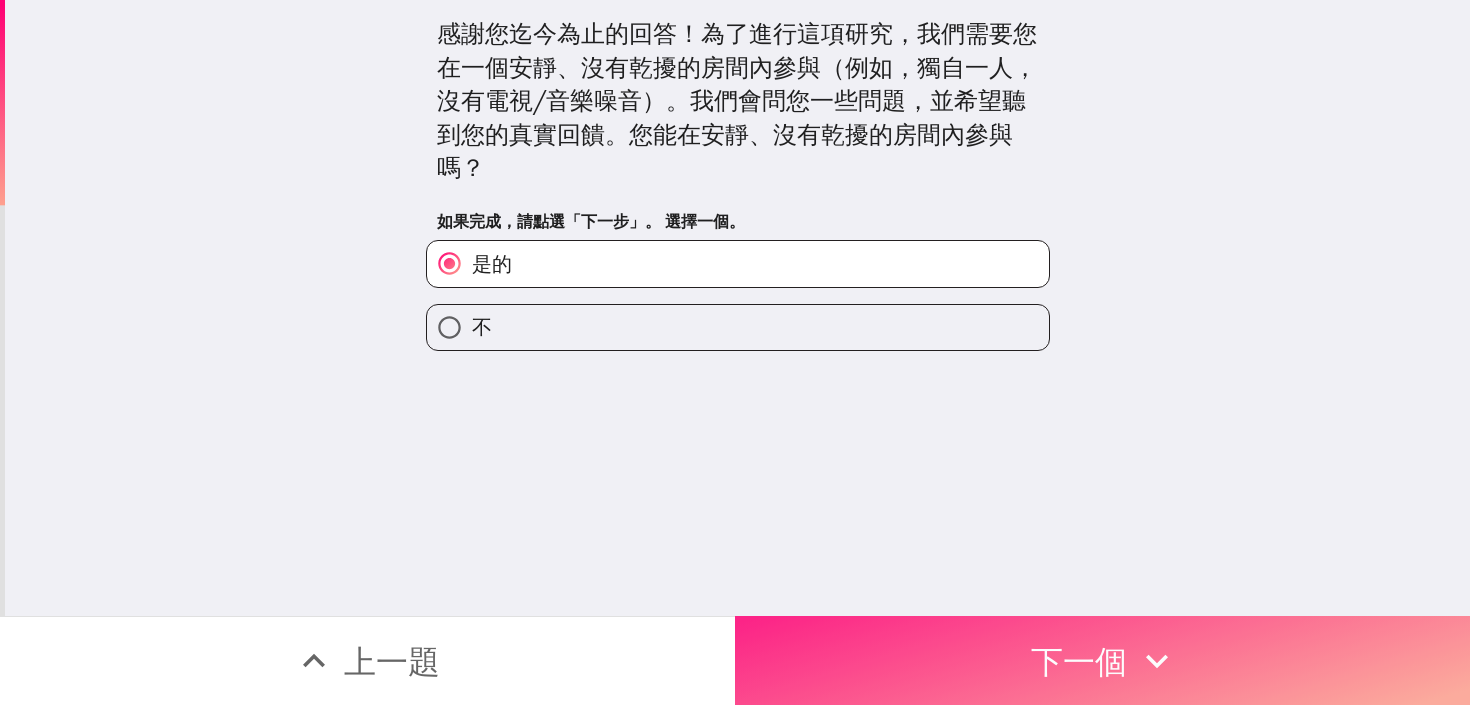 click on "下一個" at bounding box center (1102, 660) 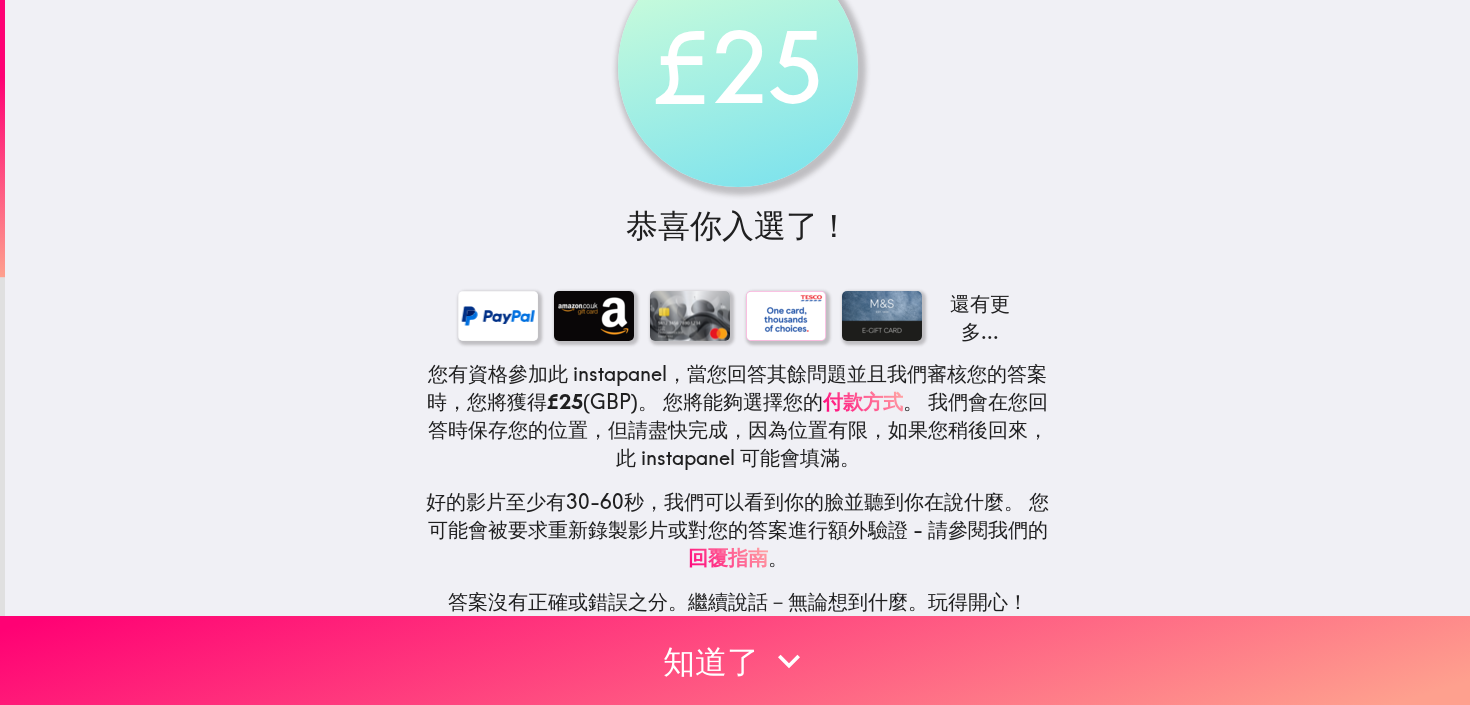 scroll, scrollTop: 101, scrollLeft: 0, axis: vertical 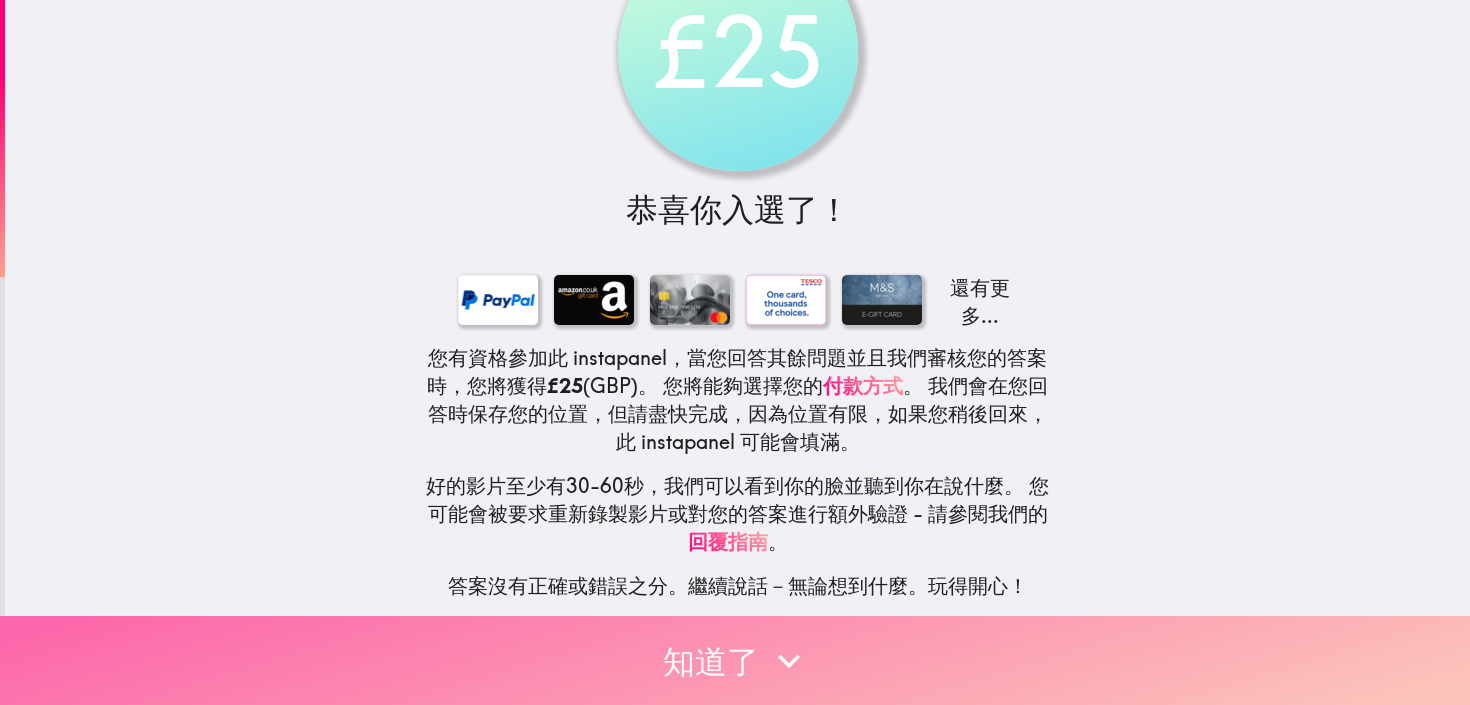 click on "知道了" at bounding box center [735, 660] 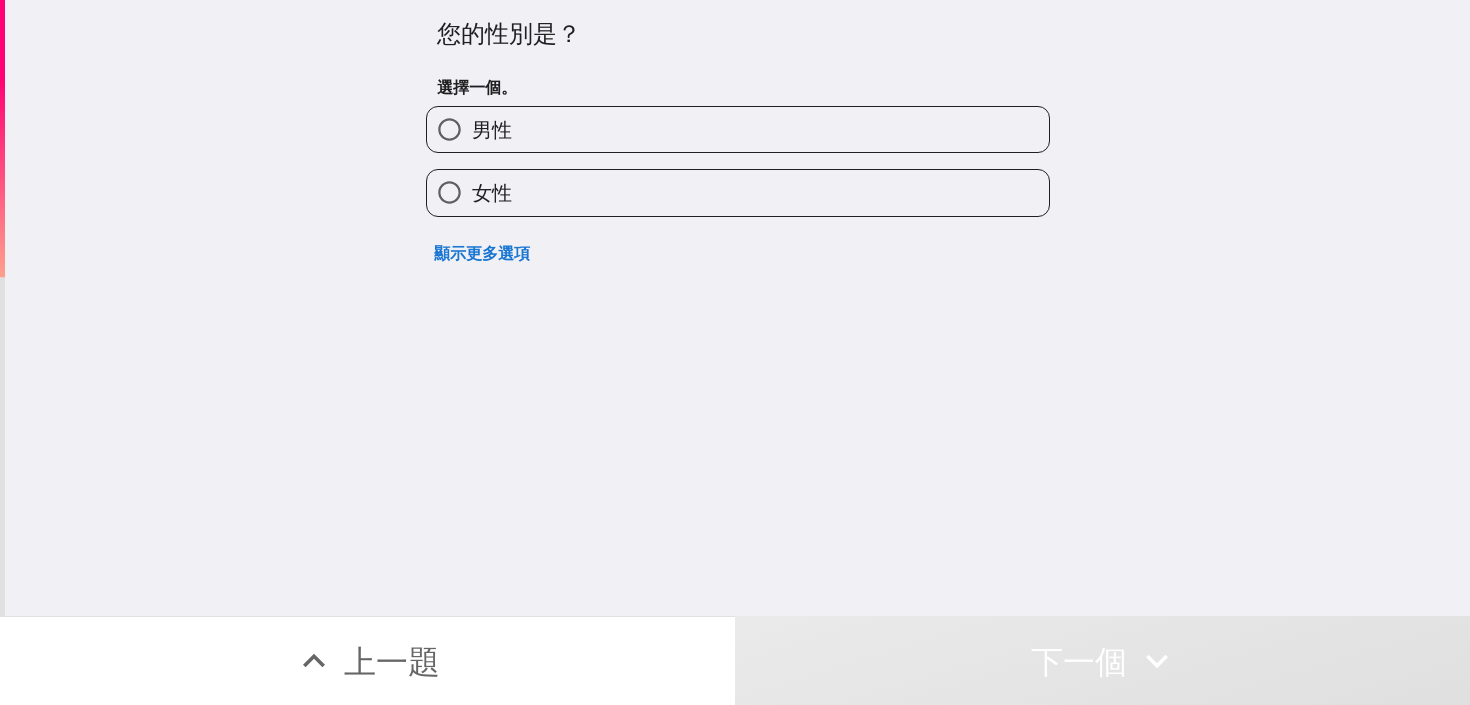 click on "男性" at bounding box center [738, 129] 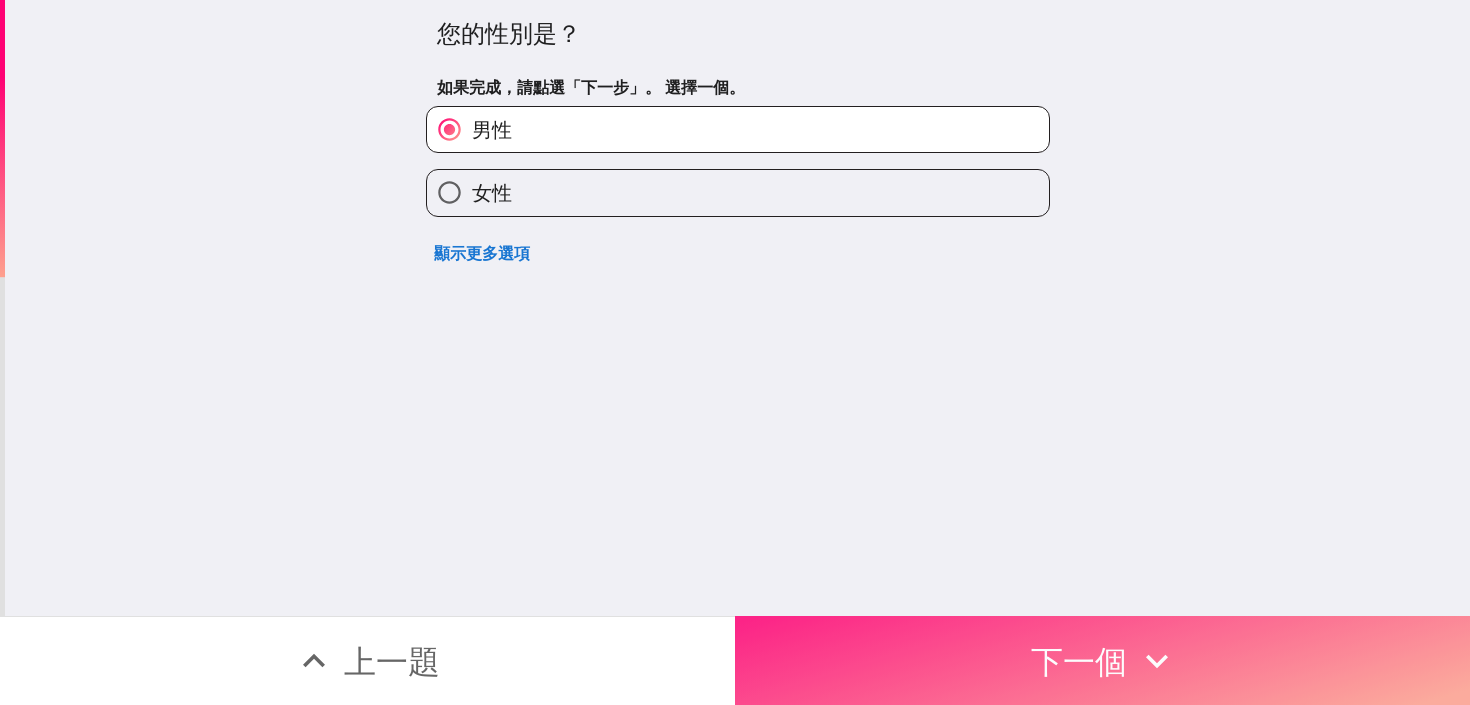 click on "下一個" at bounding box center [1102, 660] 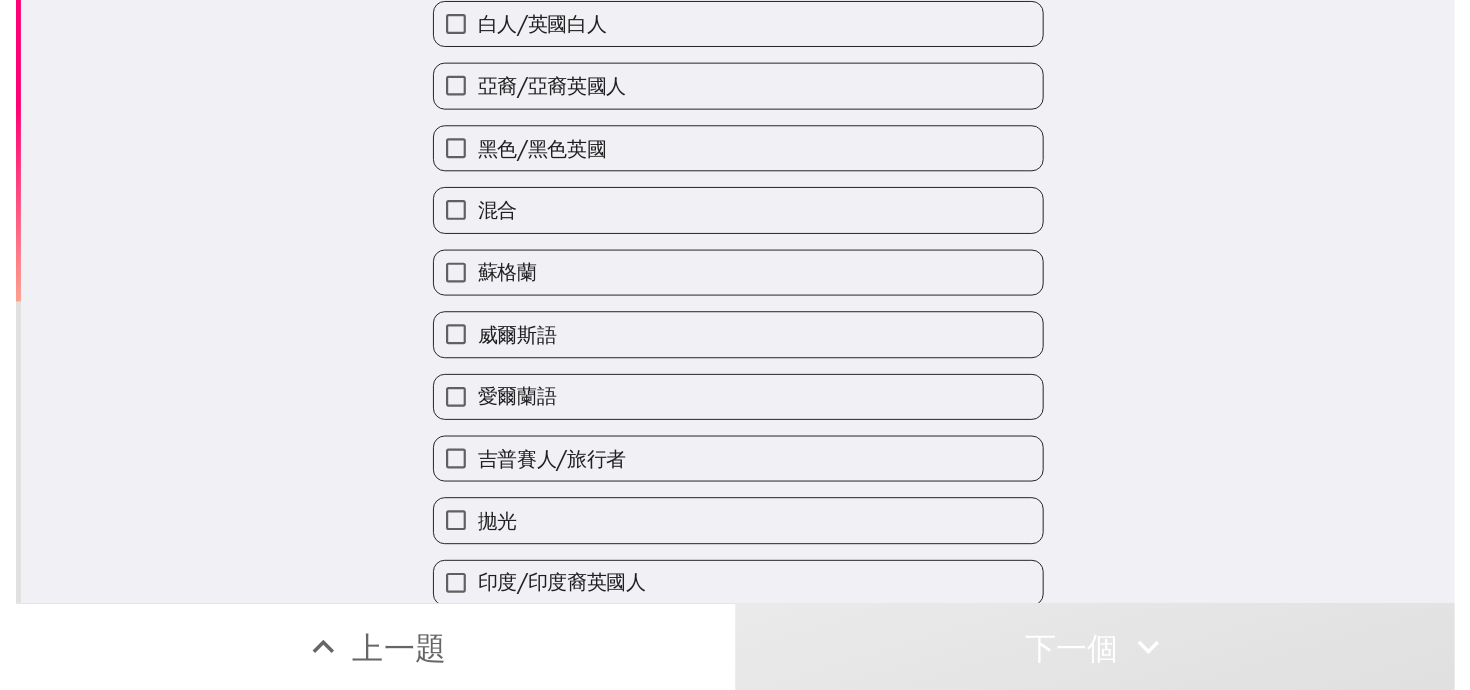 scroll, scrollTop: 0, scrollLeft: 0, axis: both 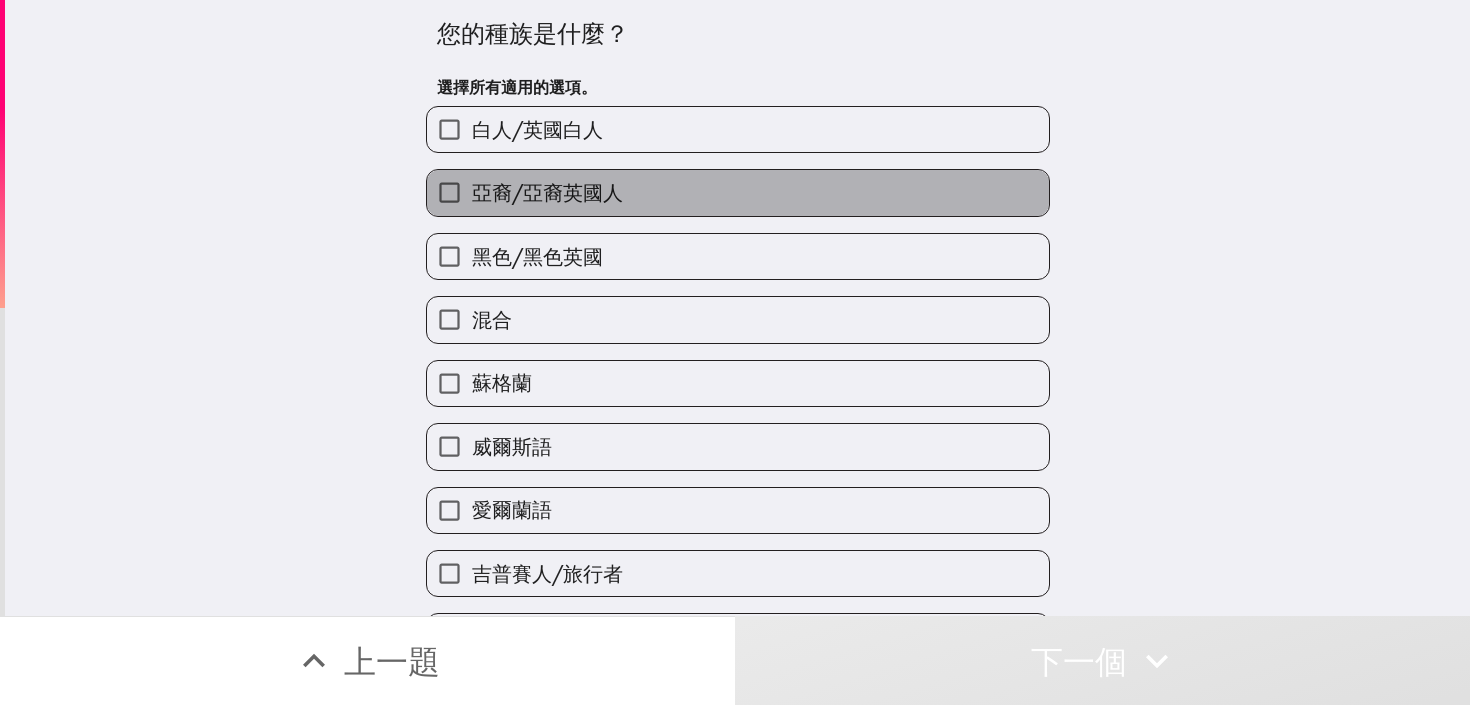 click on "亞裔/亞裔英國人" at bounding box center (738, 192) 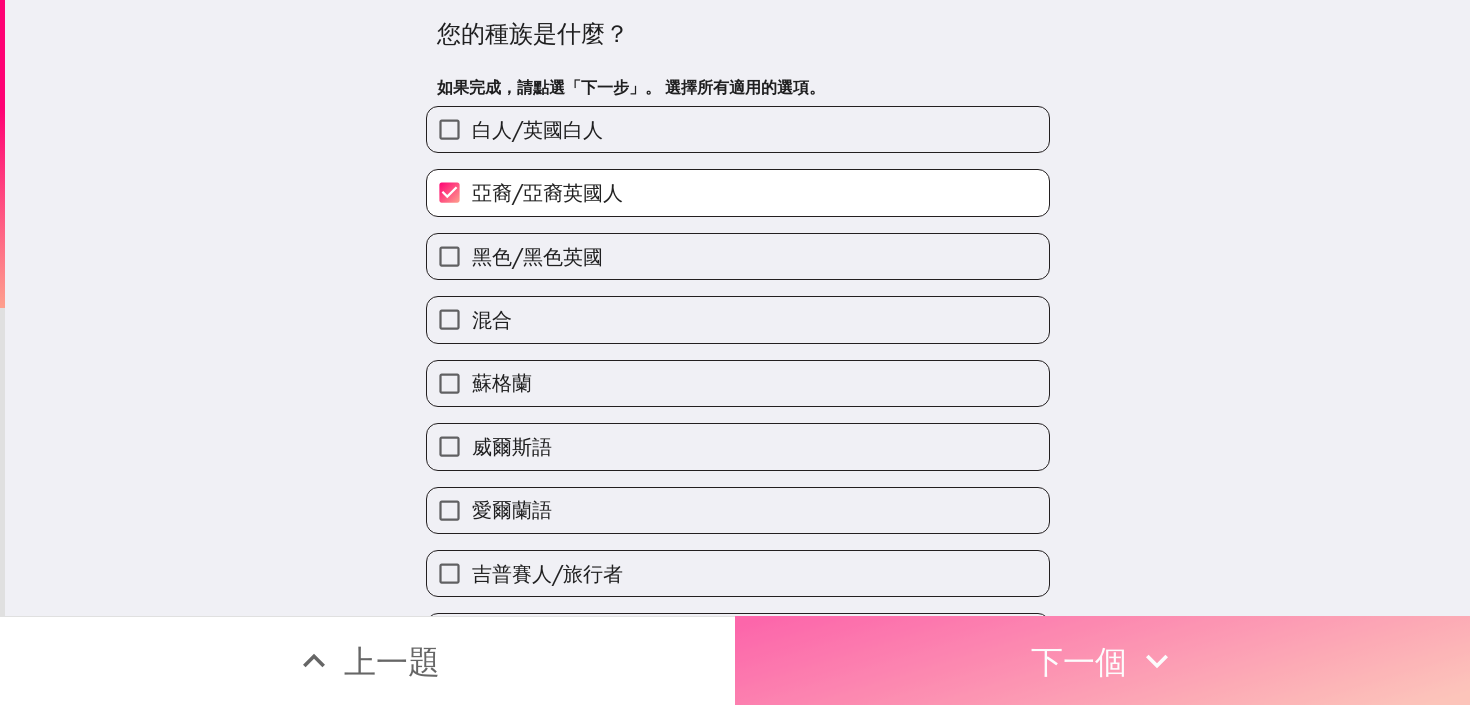 click on "下一個" at bounding box center [1102, 660] 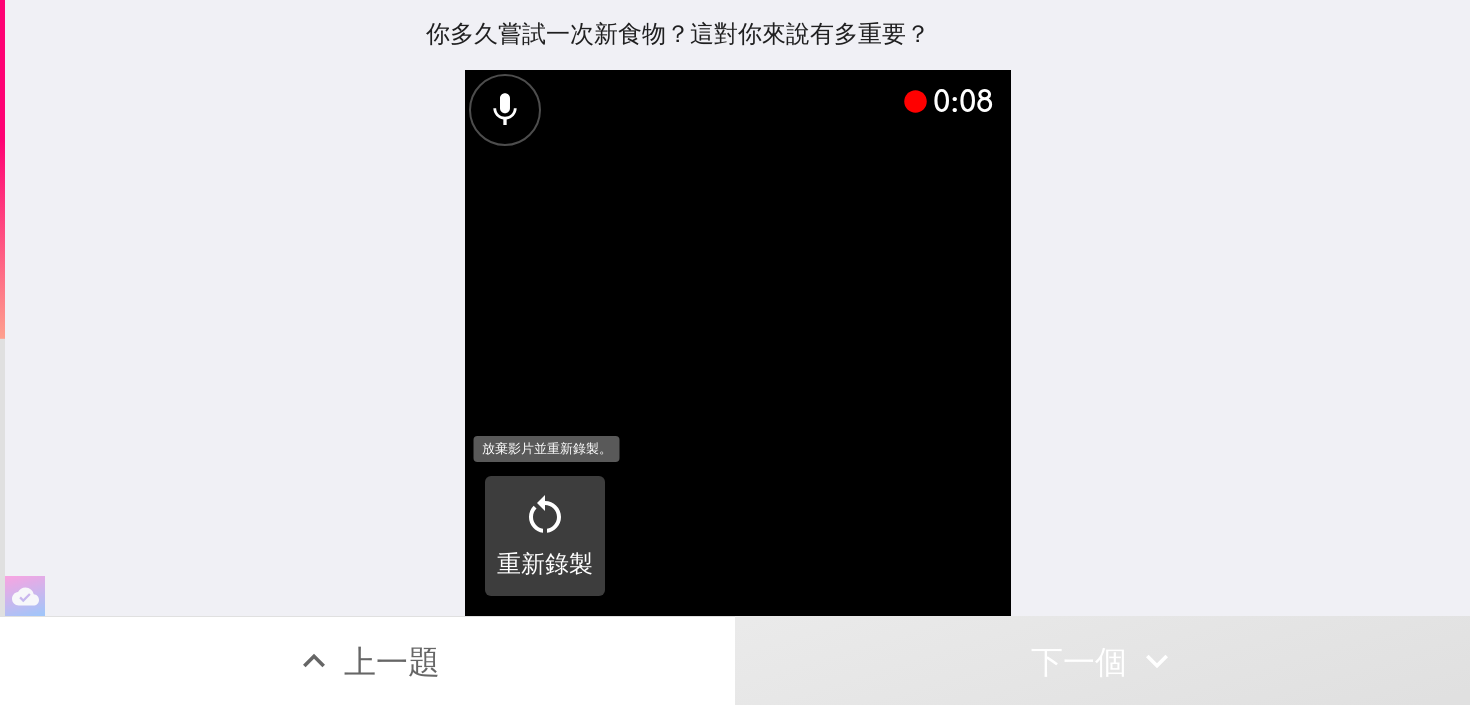 click 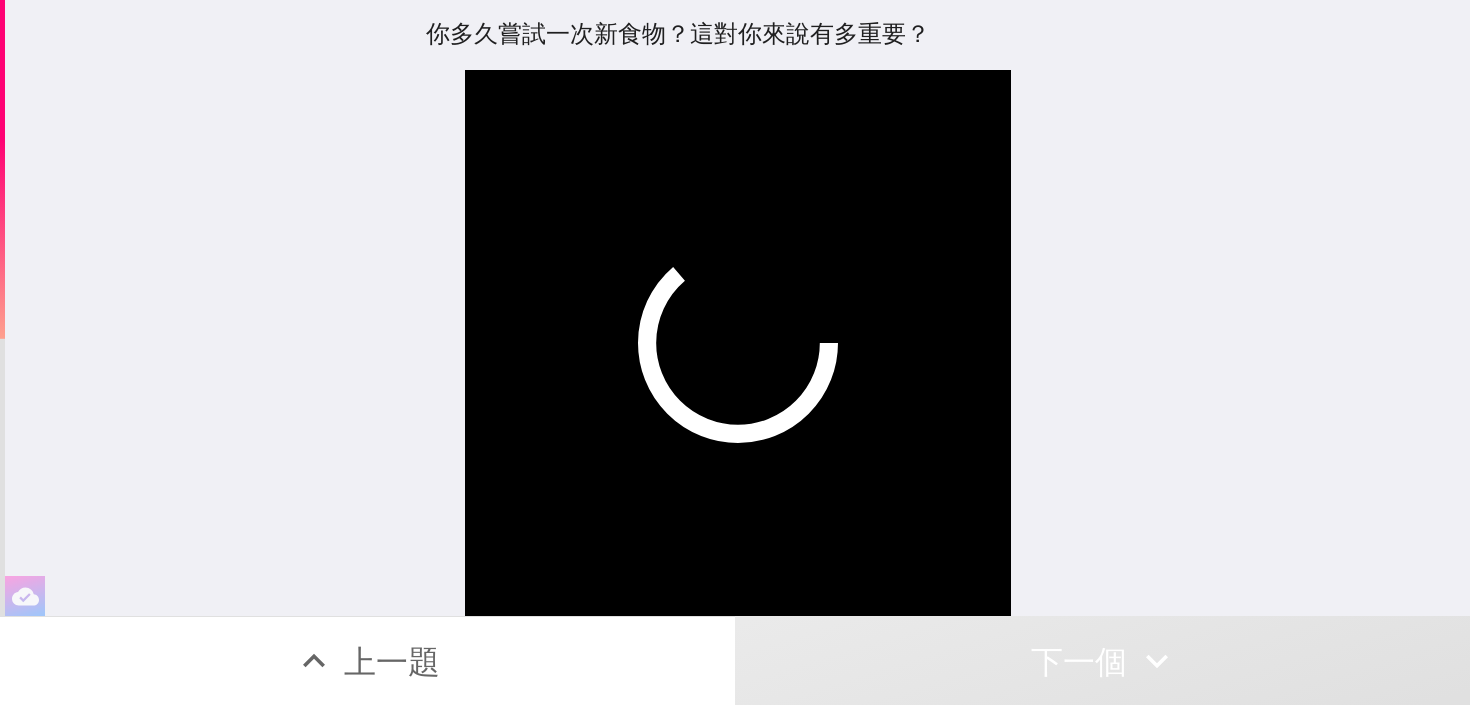 click at bounding box center [738, 343] 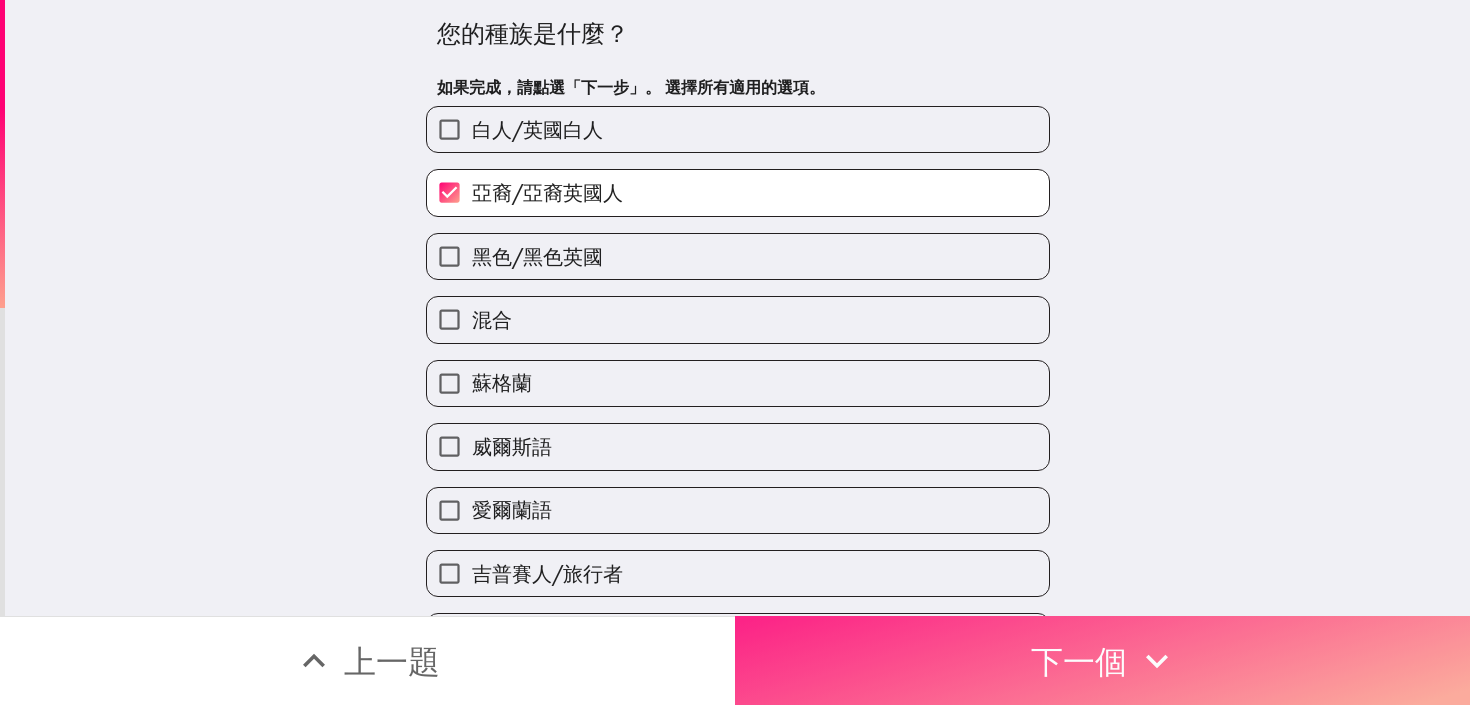 click on "下一個" at bounding box center (1102, 660) 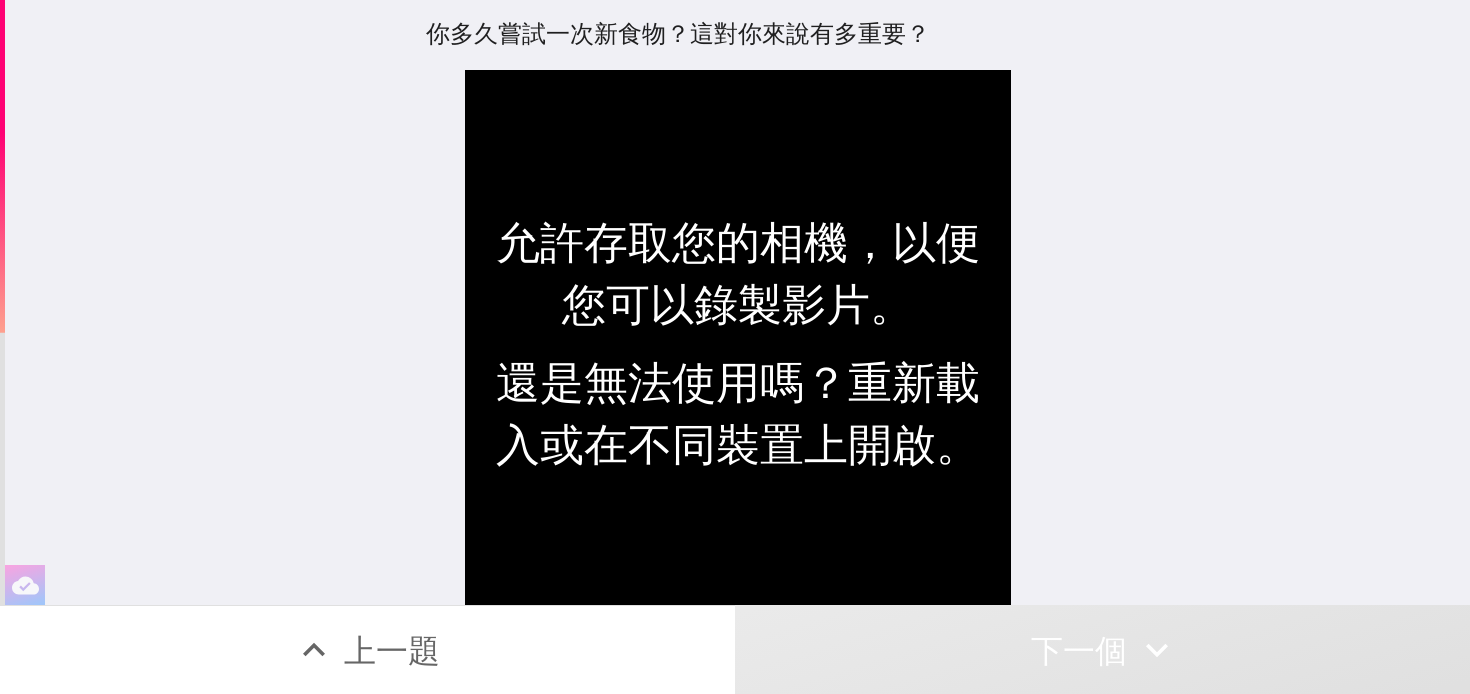 click on "你多久嘗試一次新食物？這對你來說有多重要？ 允許存取您的相機，以便您可以錄製影片。 還是無法使用嗎？重新載入或在不同裝置上開啟。" at bounding box center (737, 302) 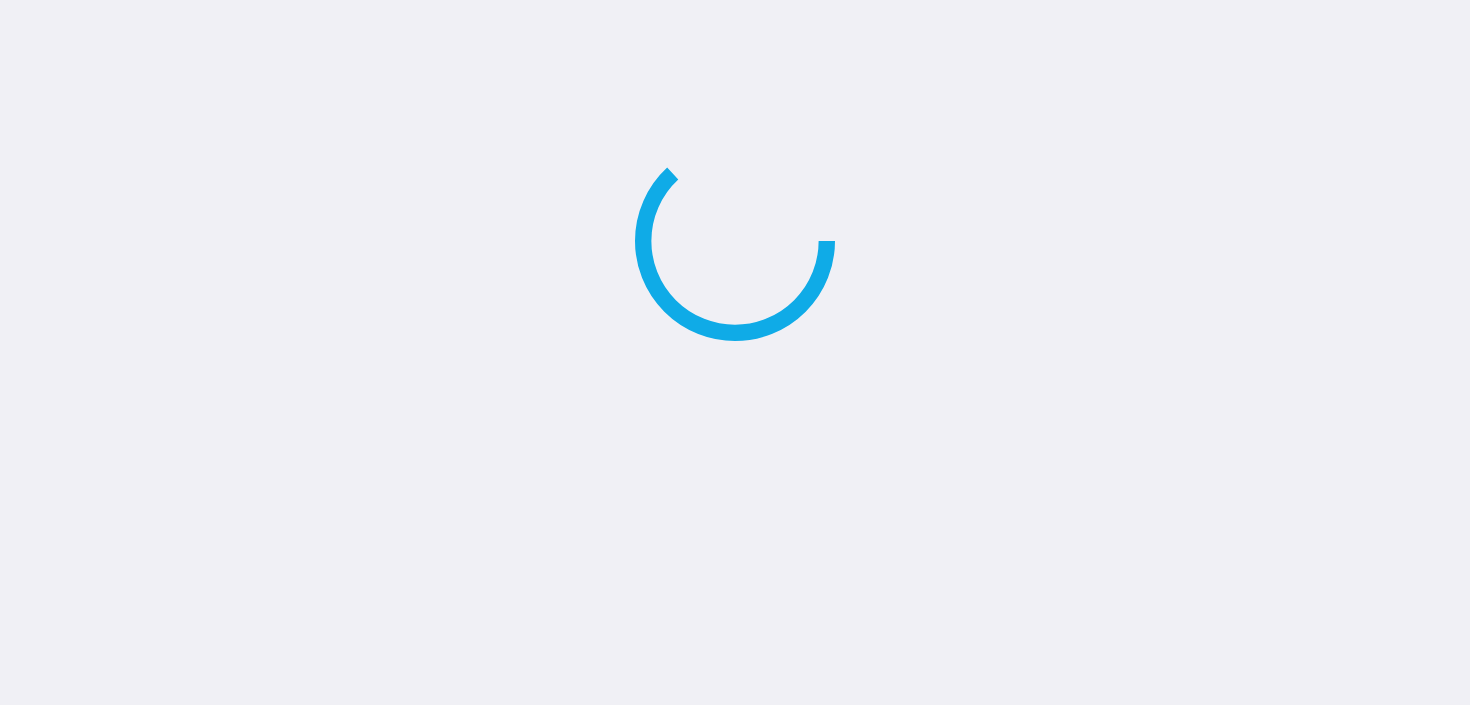 scroll, scrollTop: 0, scrollLeft: 0, axis: both 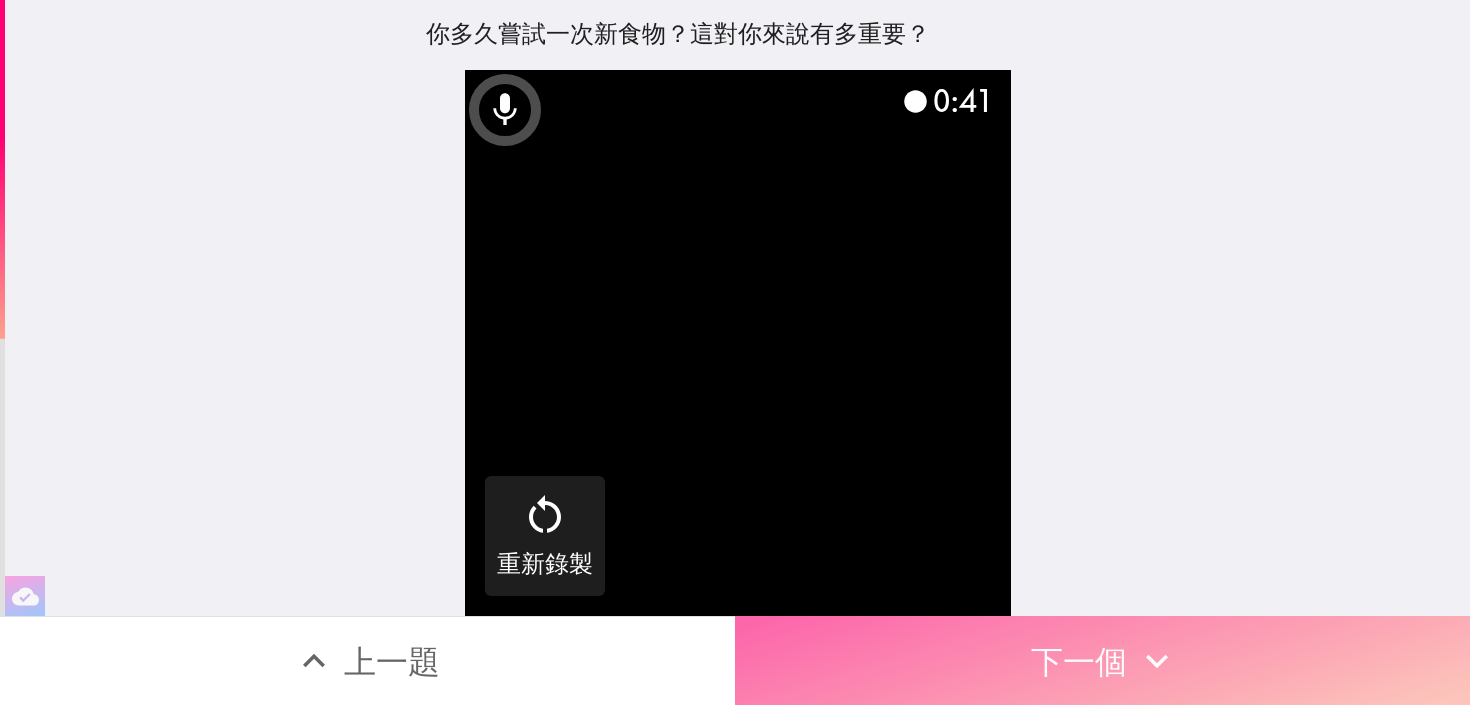 click on "下一個" at bounding box center [1102, 660] 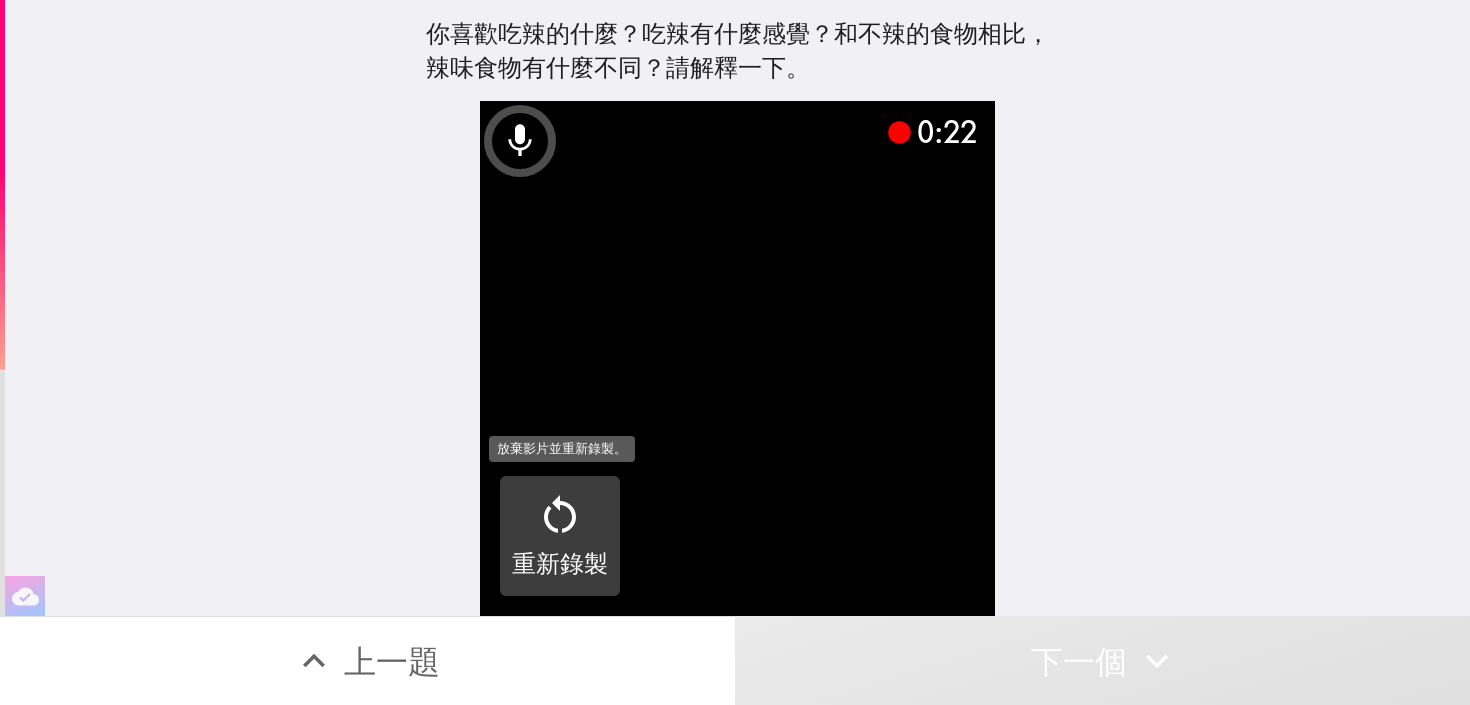 click 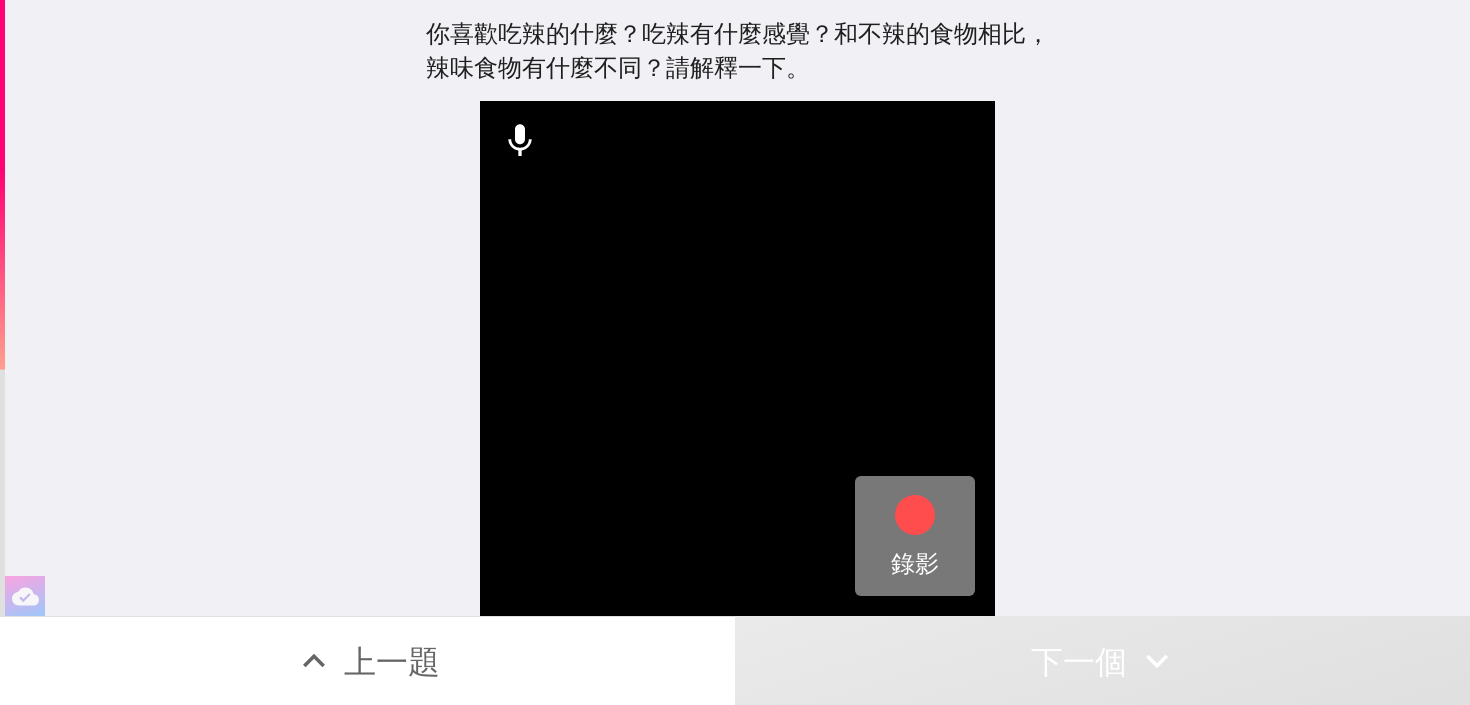 click 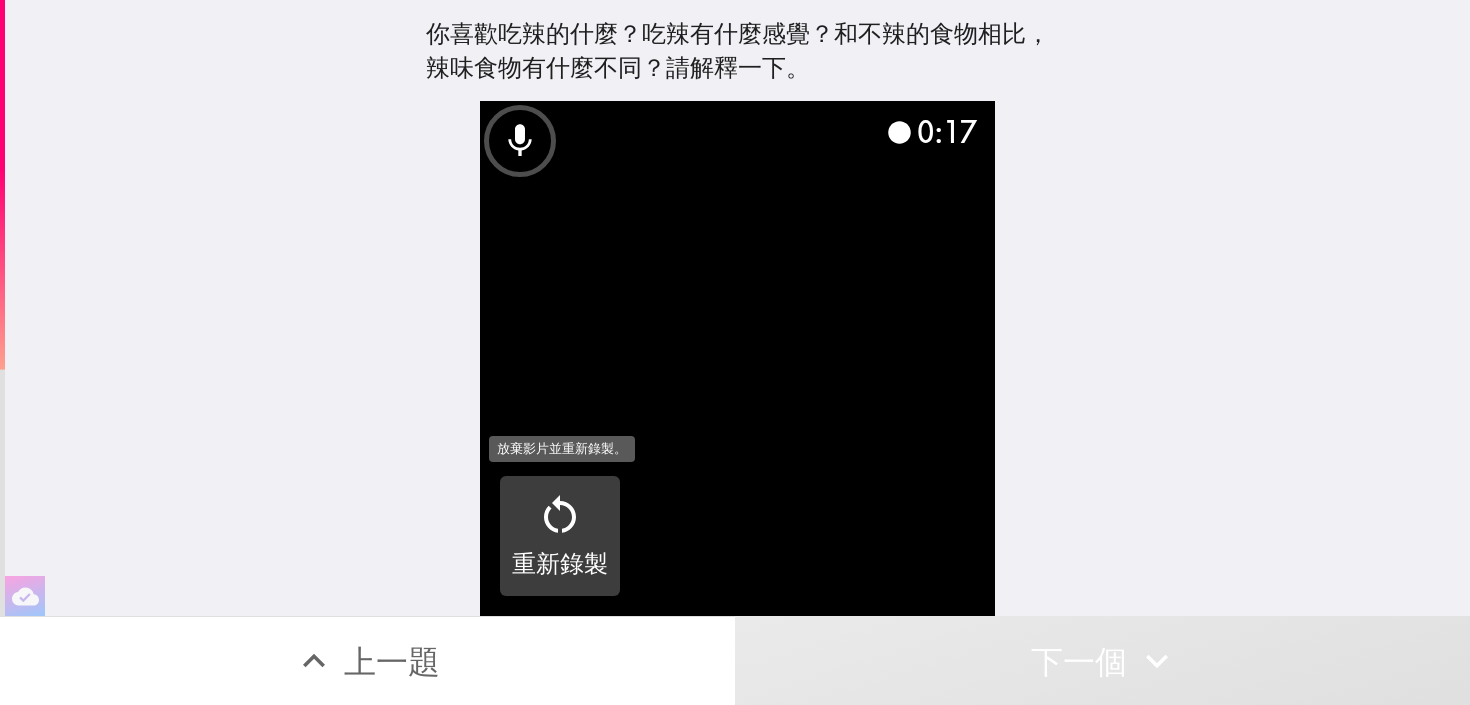 click on "重新錄製" at bounding box center [560, 536] 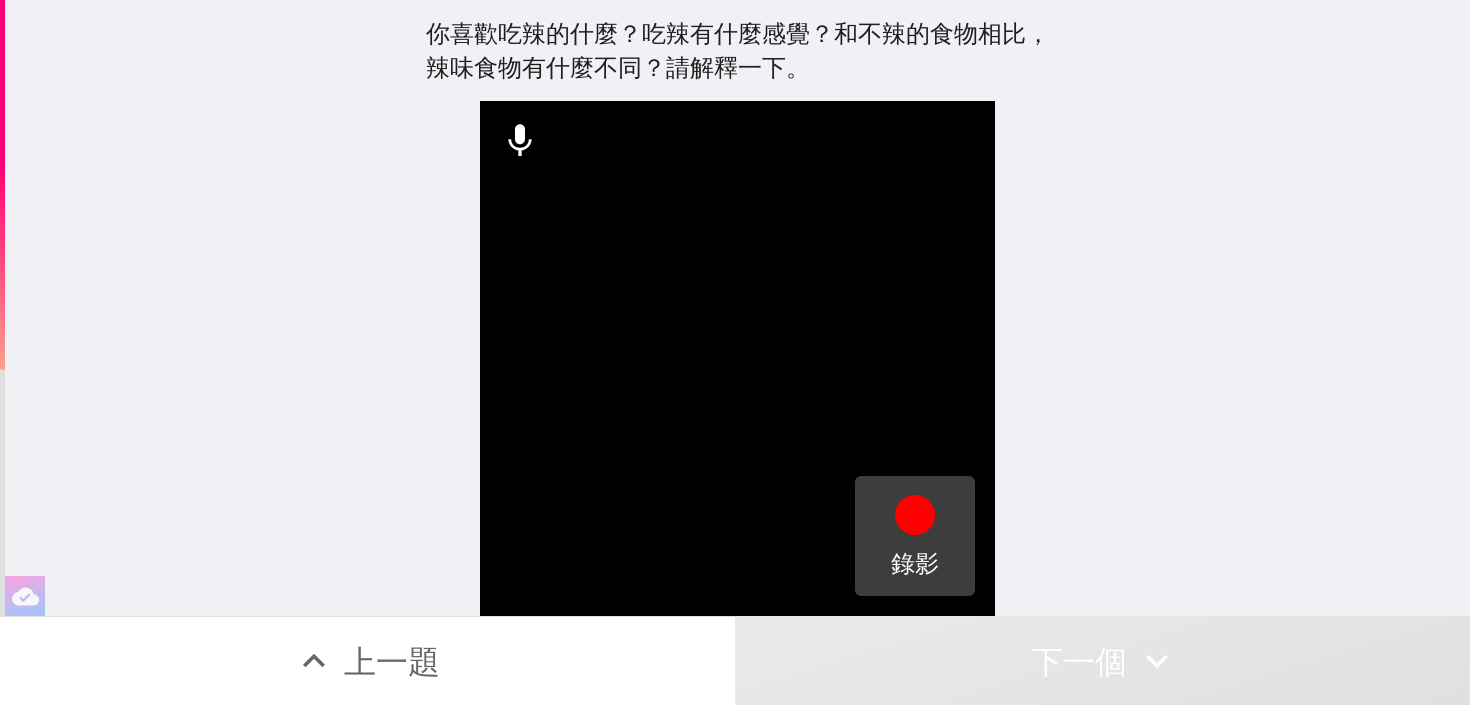 click at bounding box center (915, 519) 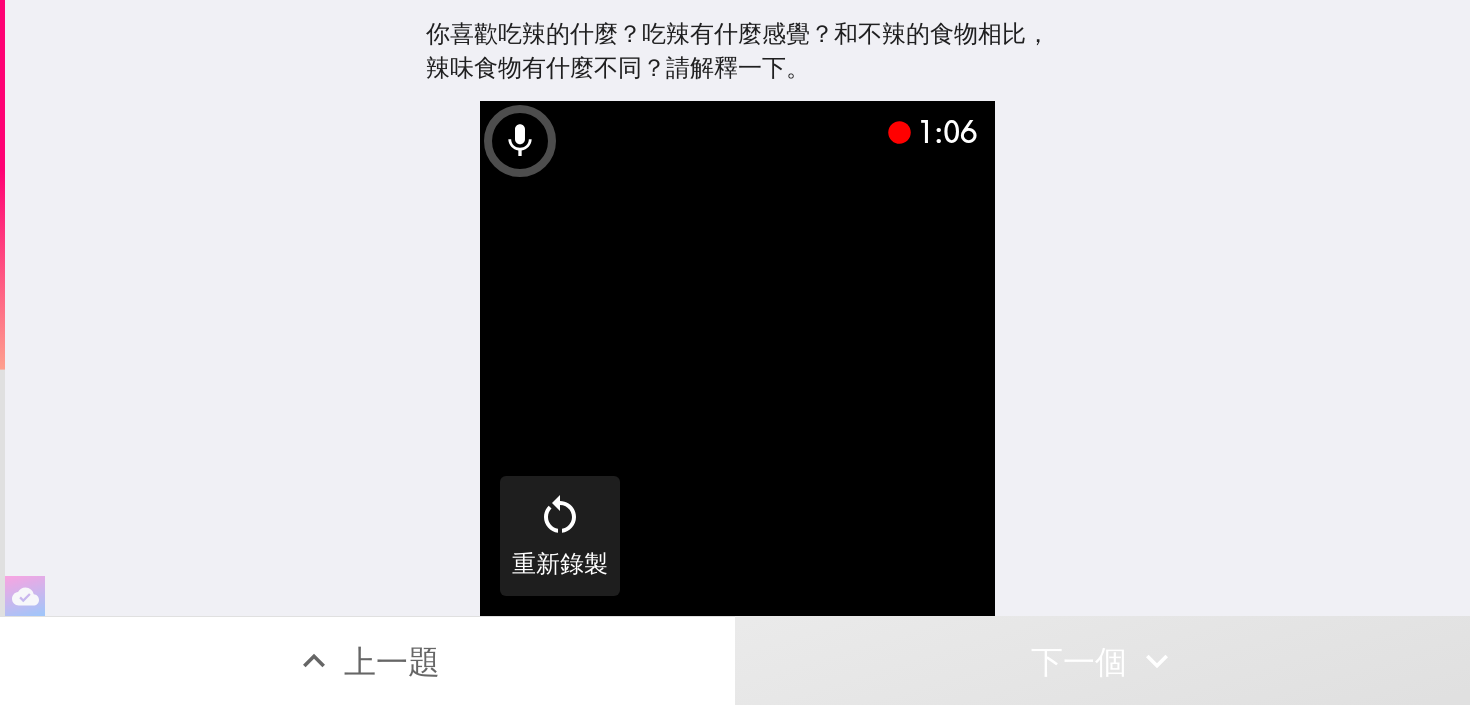 click at bounding box center (737, 358) 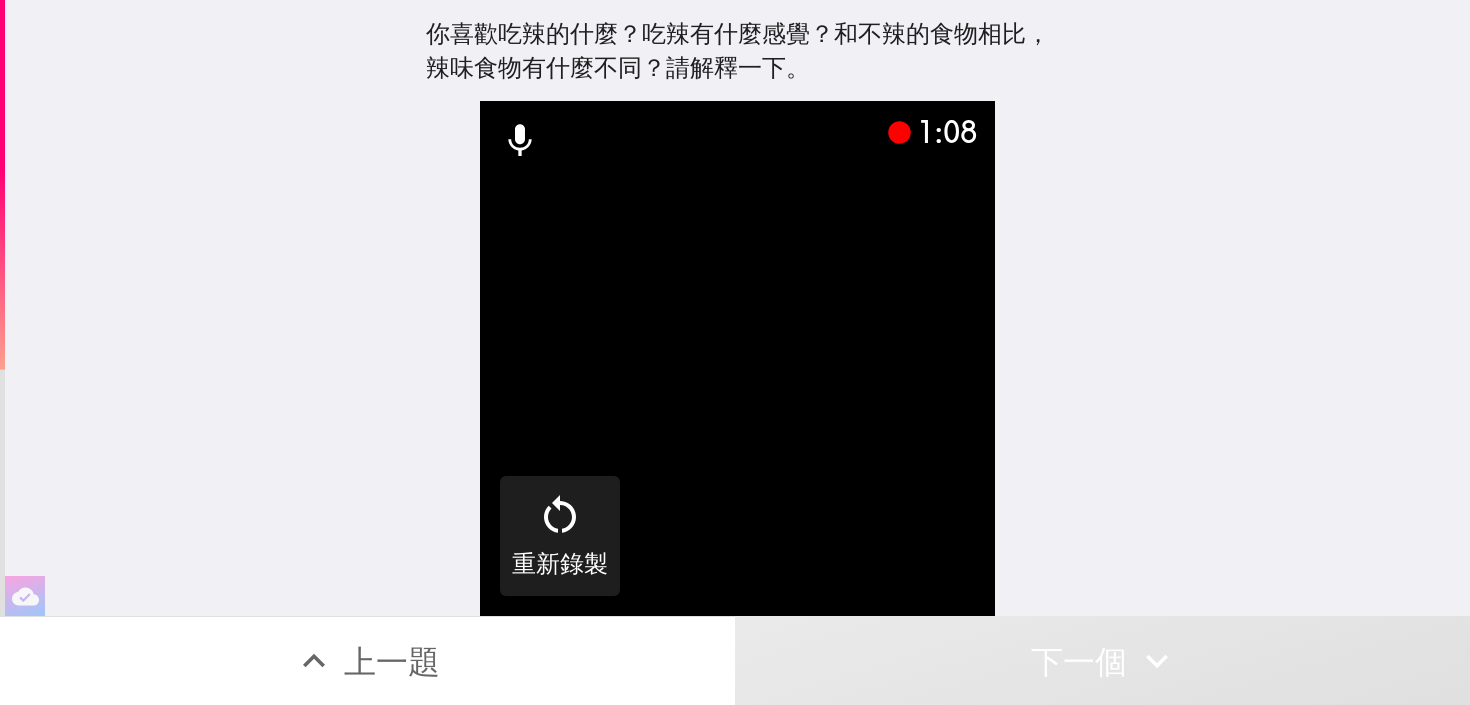 click on "下一個" at bounding box center [1102, 660] 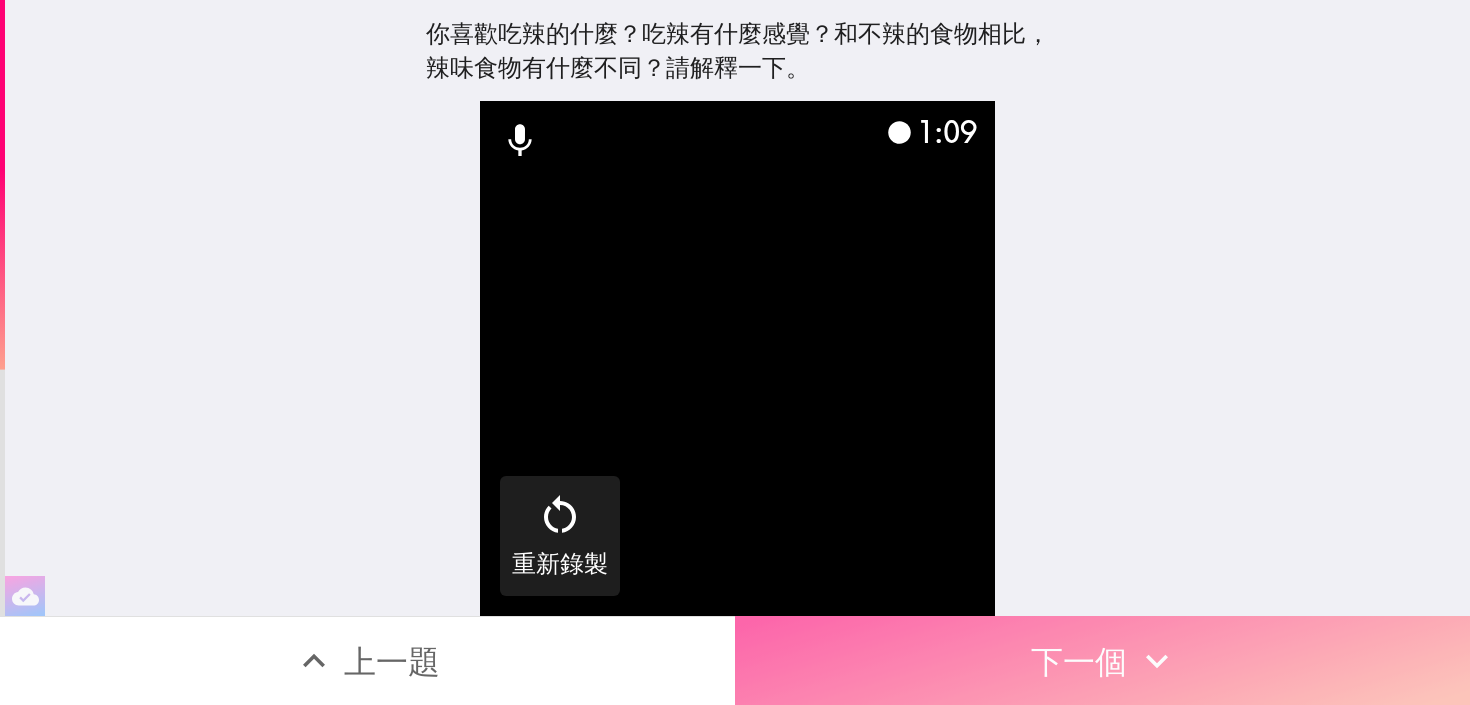 click on "下一個" at bounding box center (1102, 660) 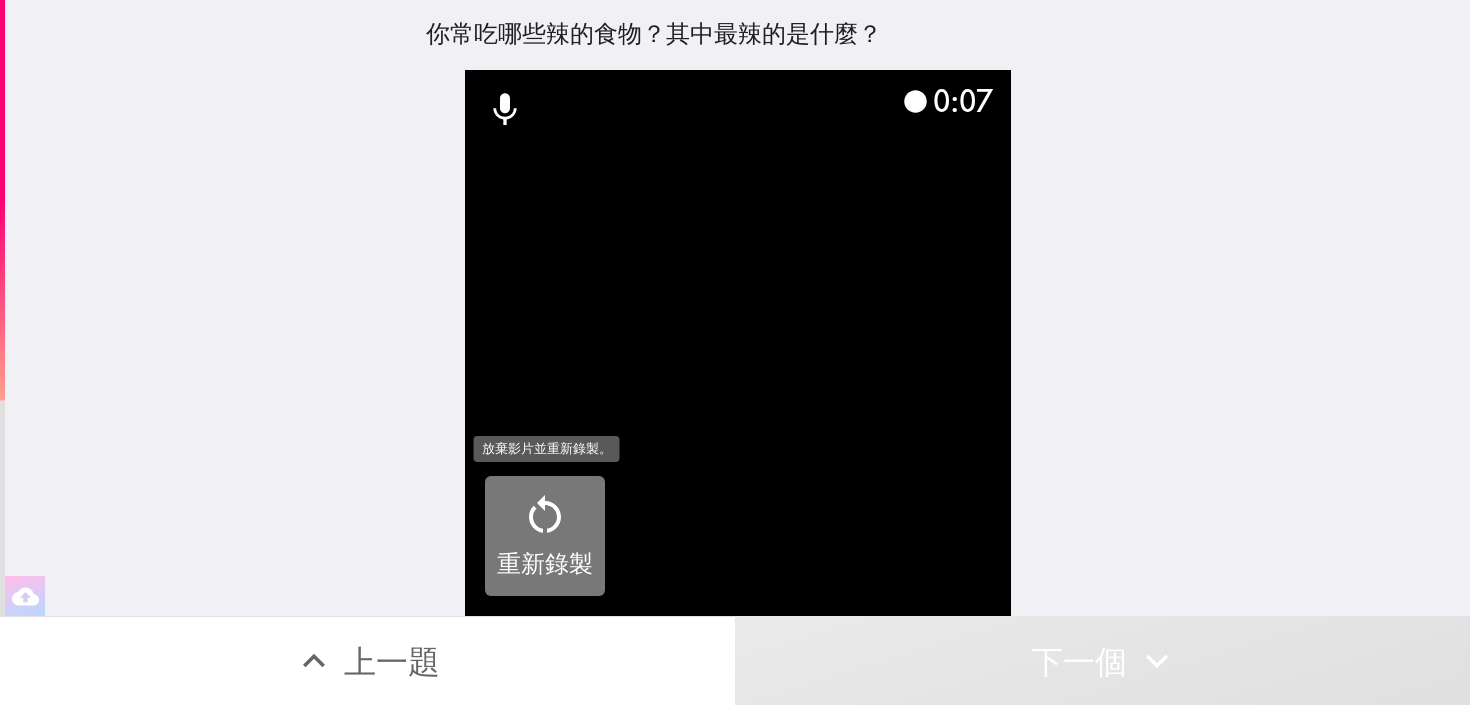 click 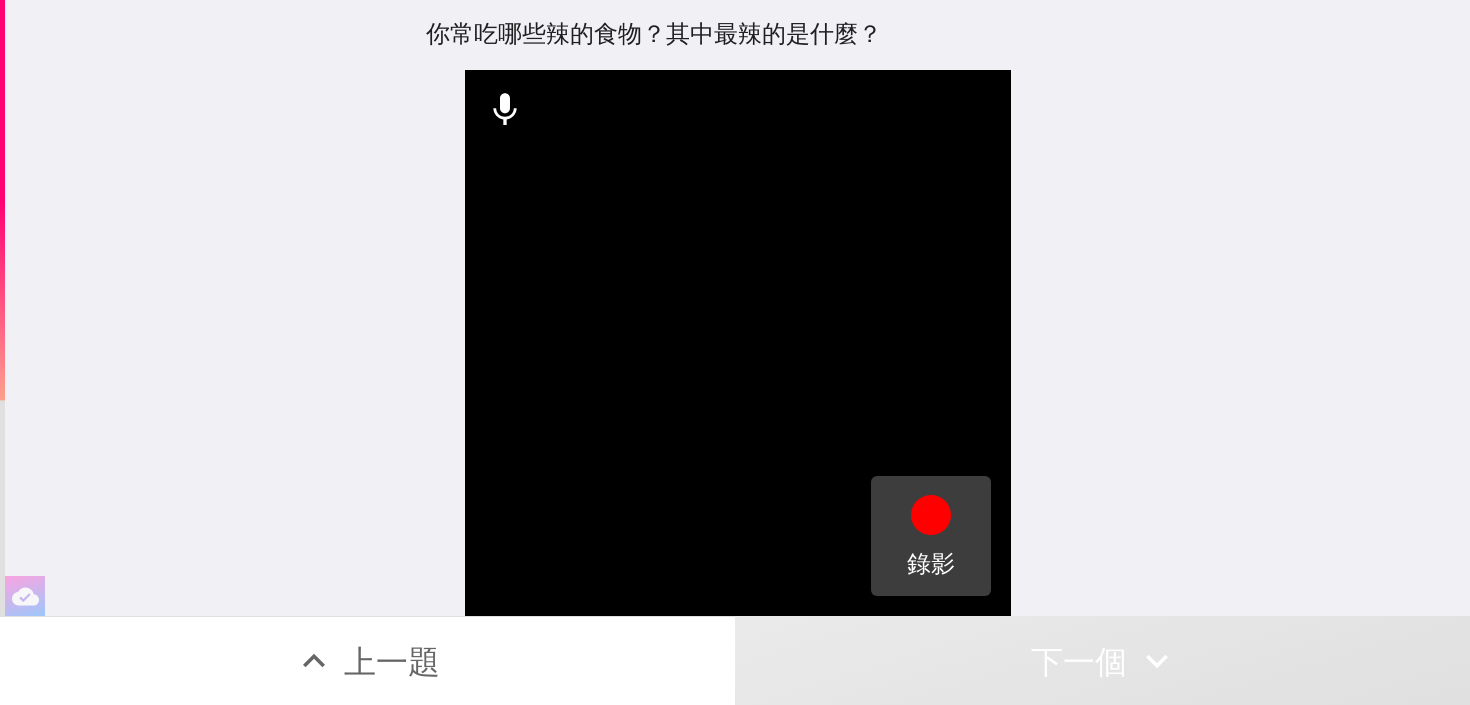 click on "錄影" at bounding box center [931, 536] 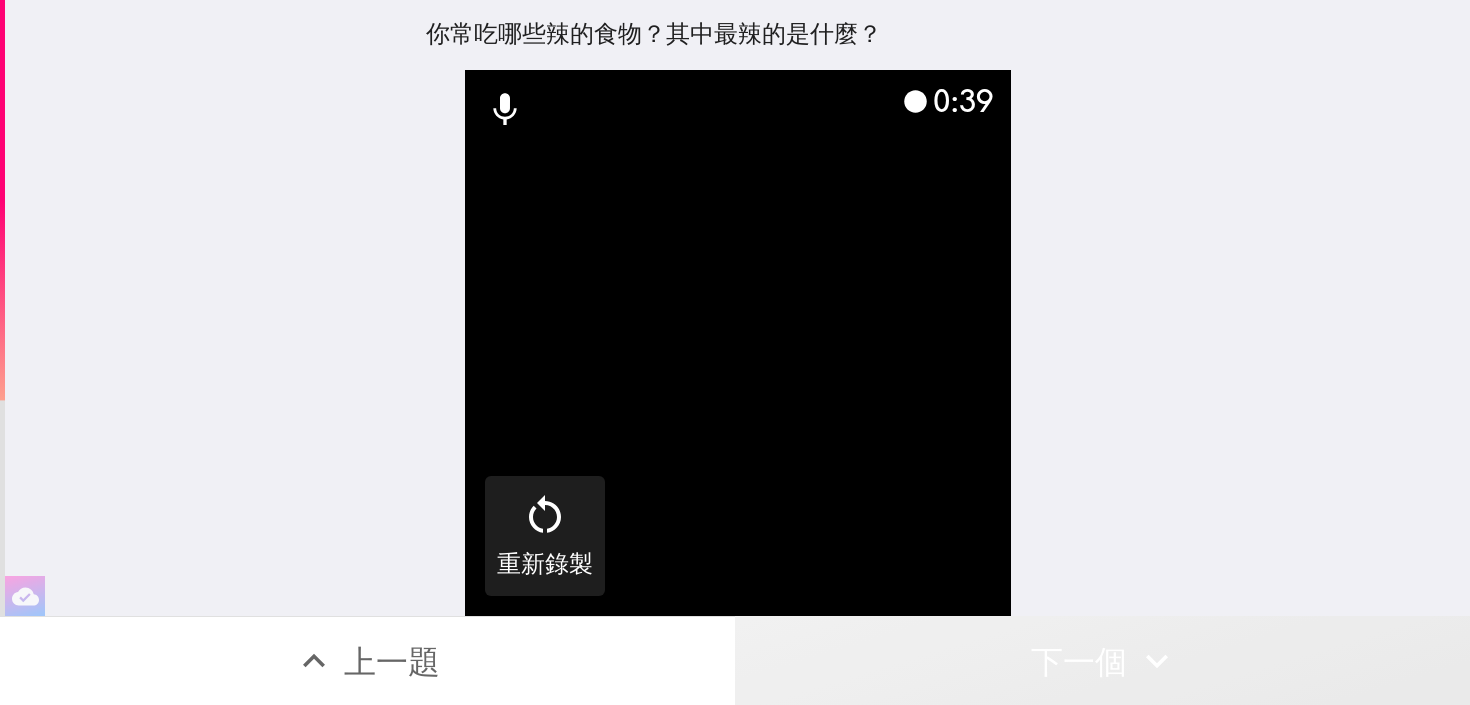 click on "下一個" at bounding box center (1102, 660) 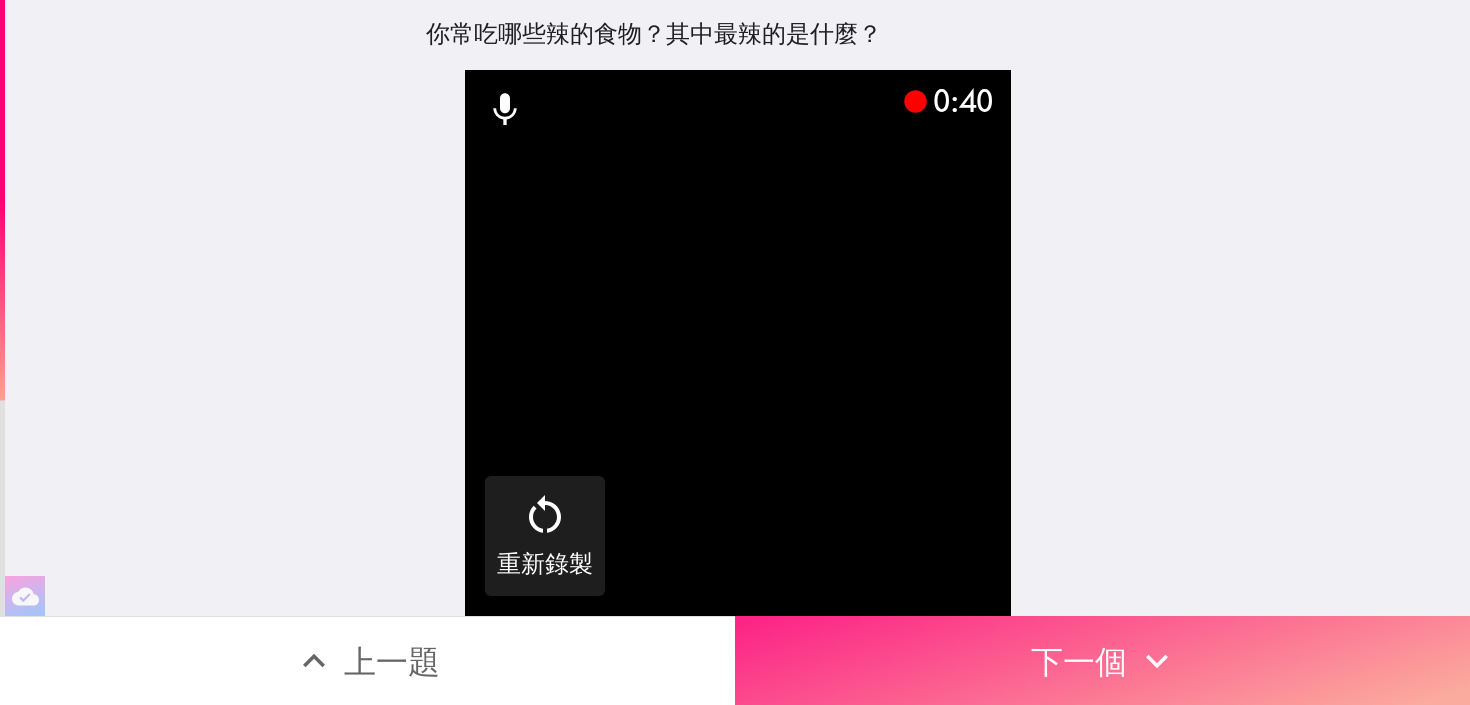 click on "下一個" at bounding box center (1102, 660) 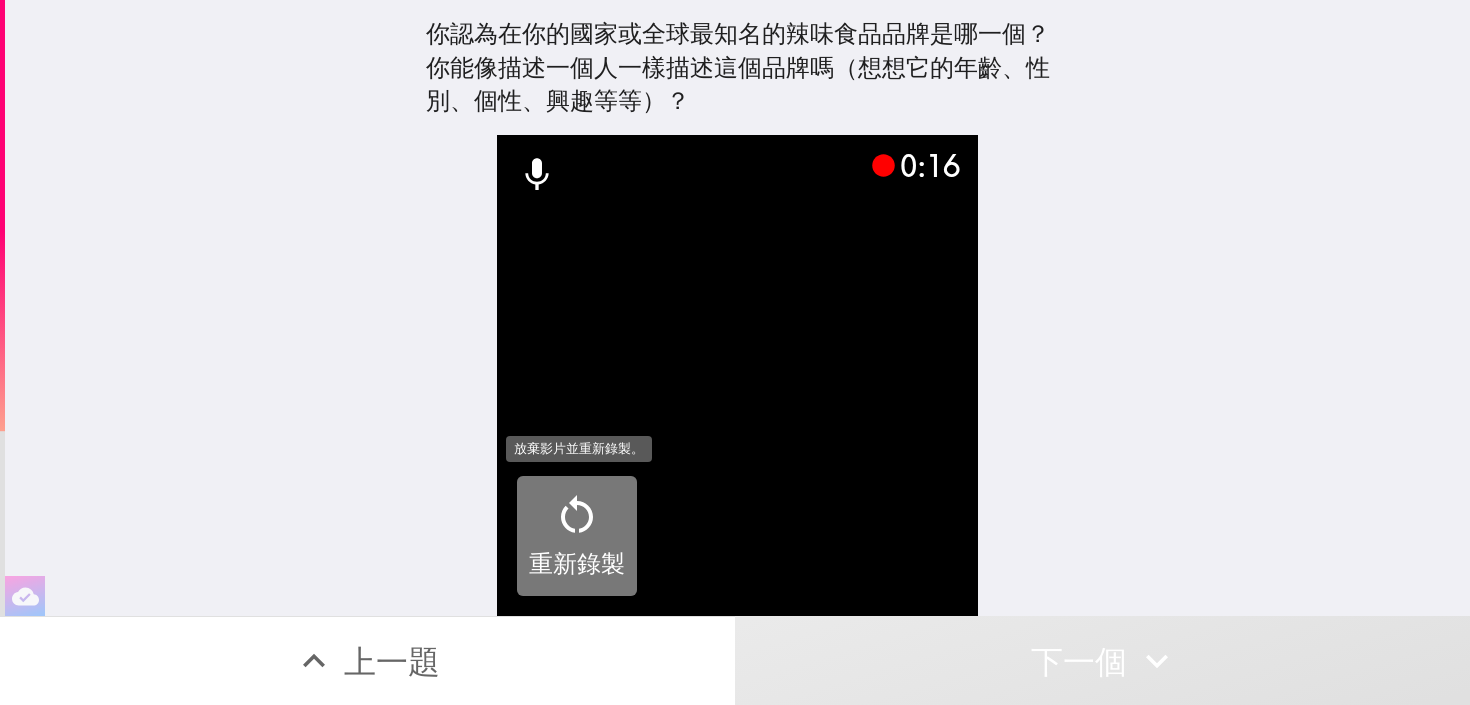 click 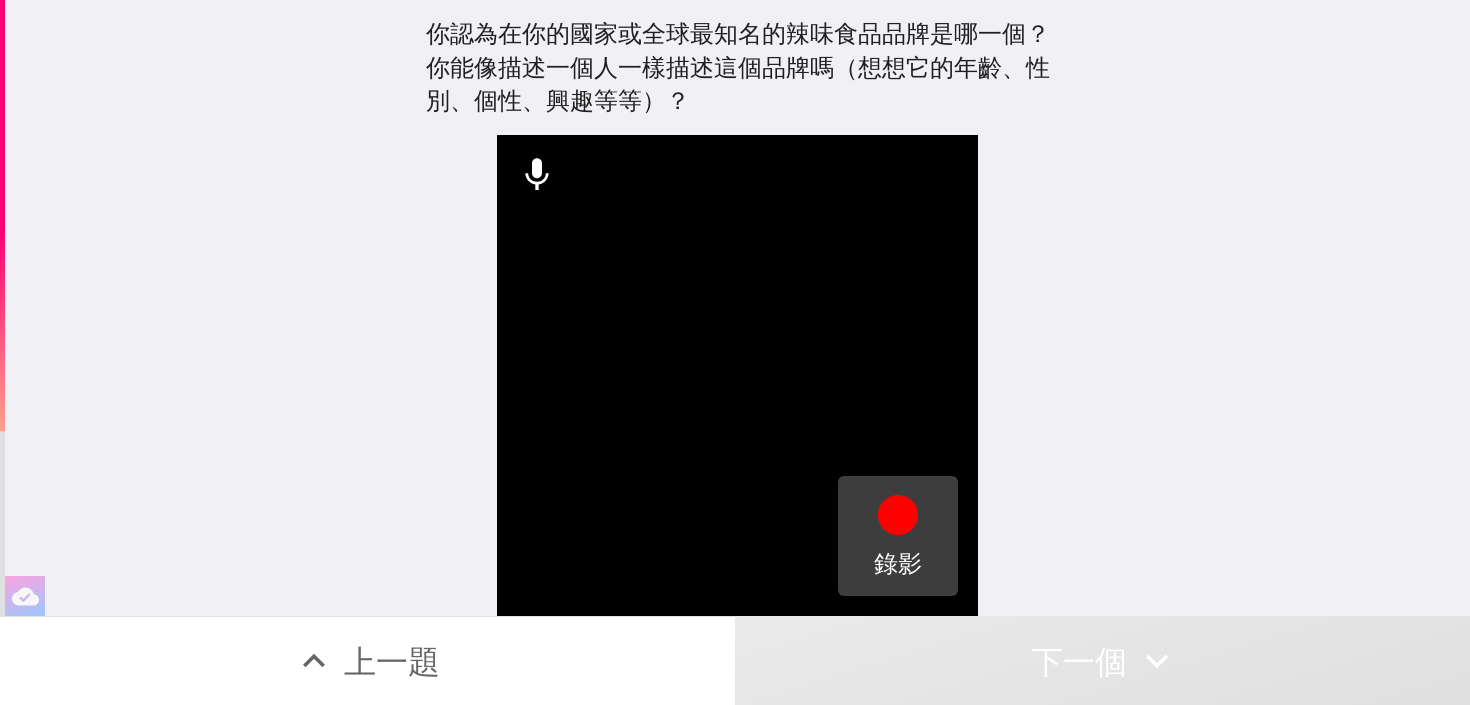 click 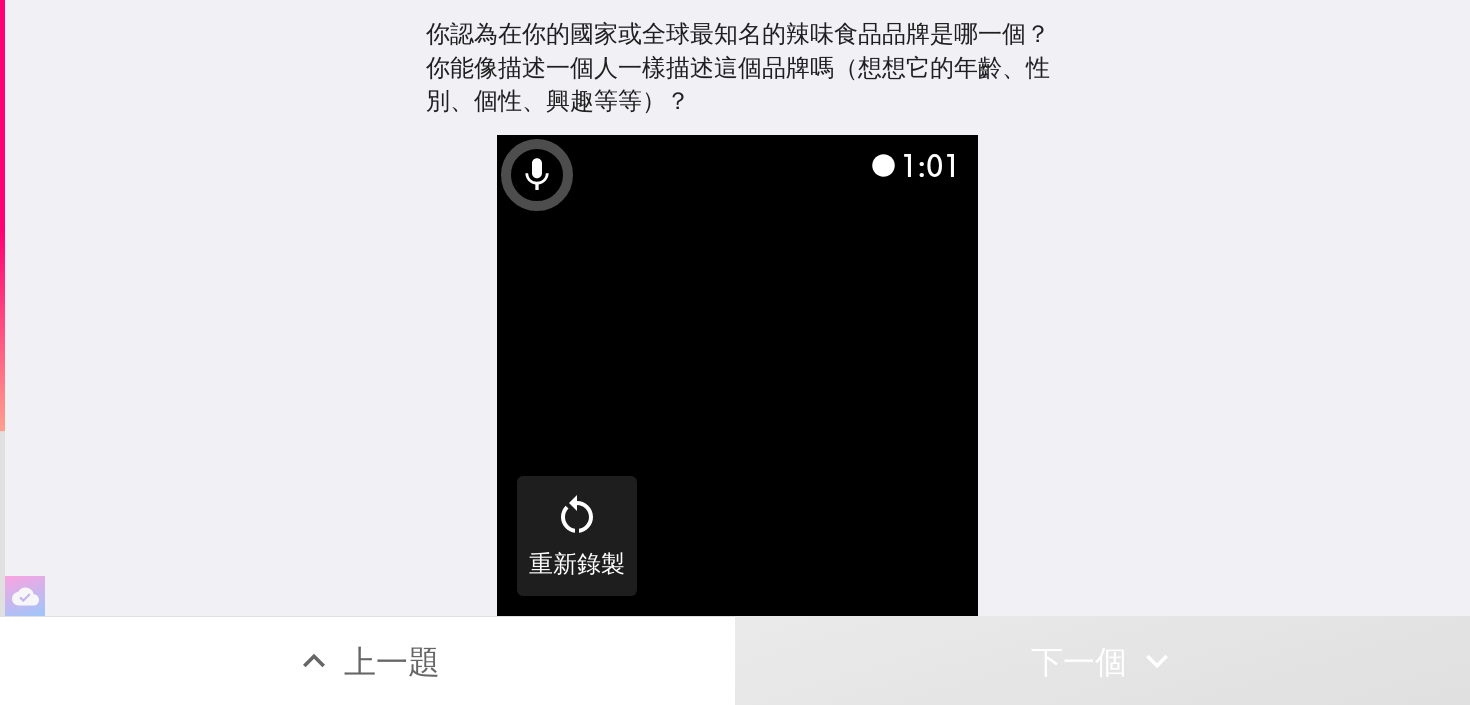 click on "下一個" at bounding box center (1102, 660) 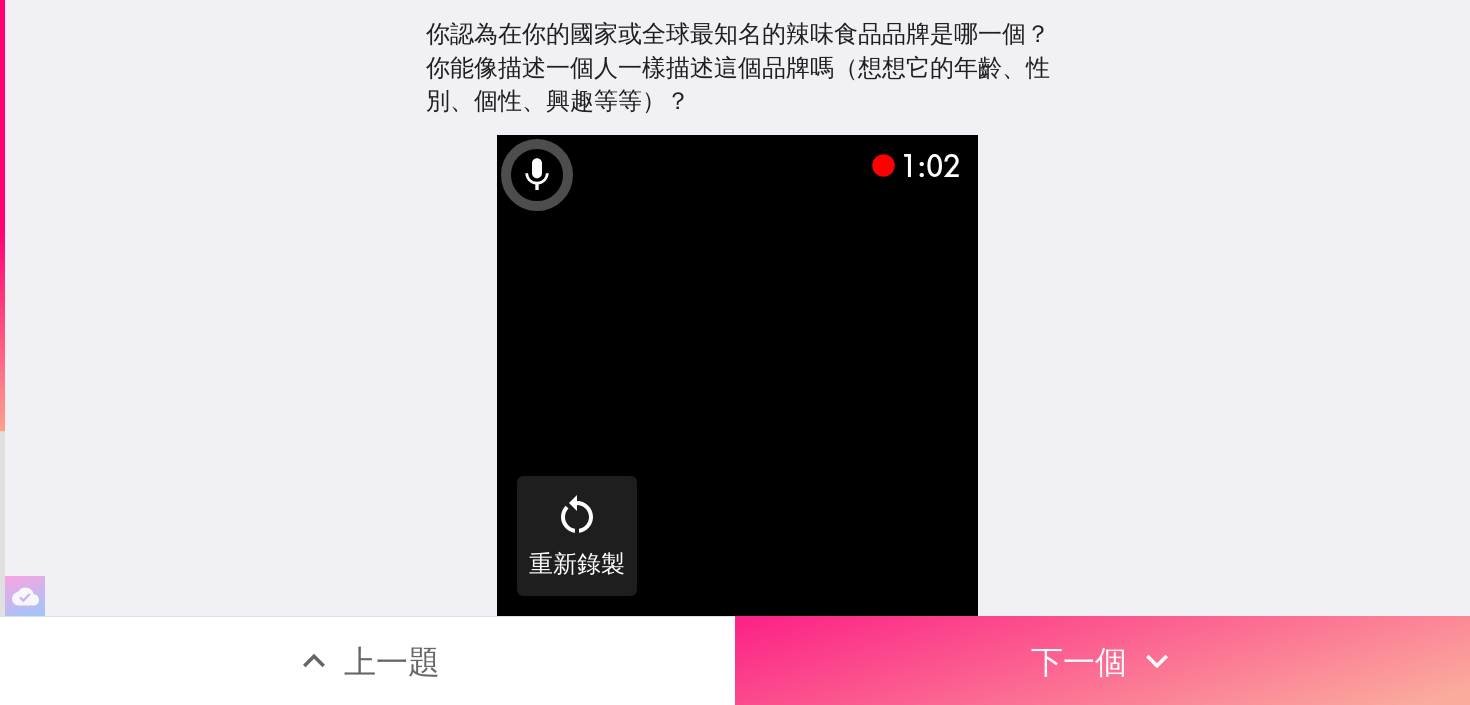 click on "下一個" at bounding box center [1102, 660] 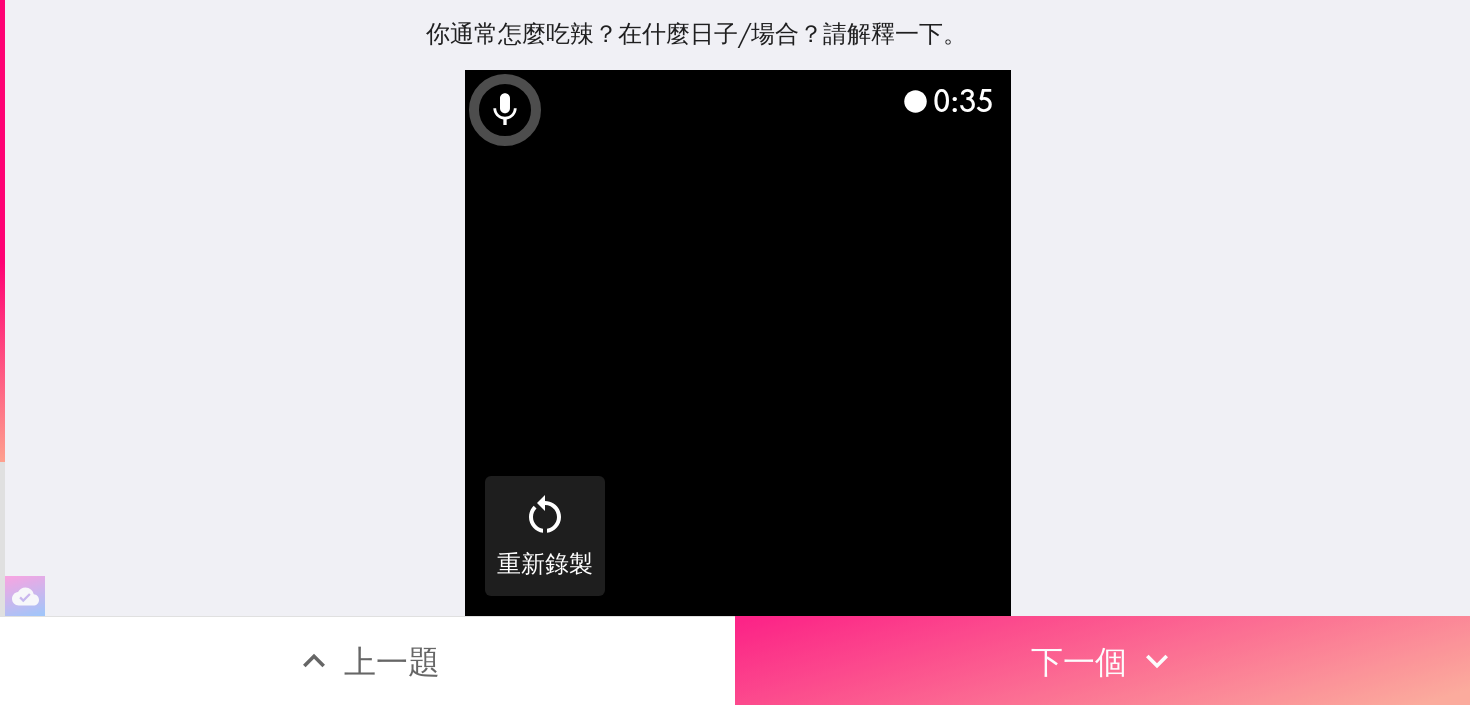 click on "下一個" at bounding box center (1102, 660) 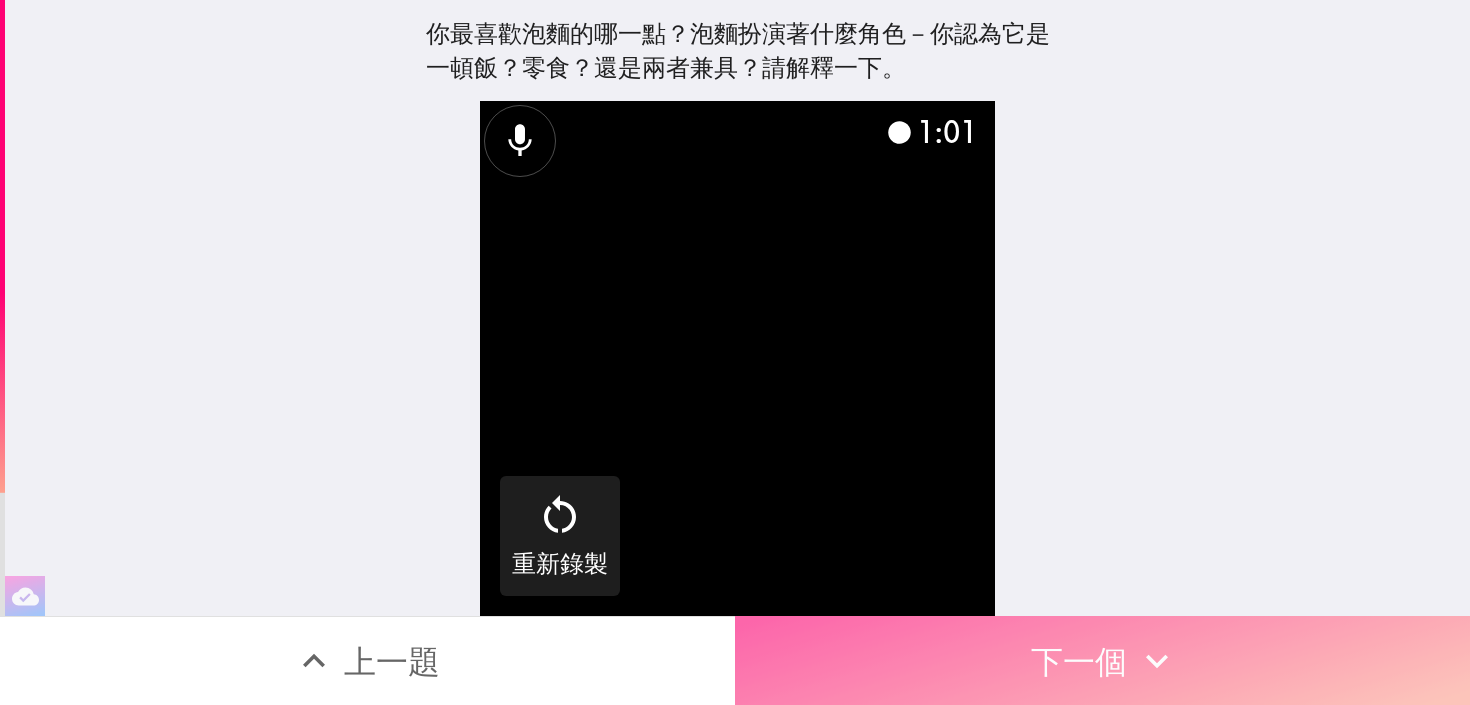 click on "下一個" at bounding box center (1102, 660) 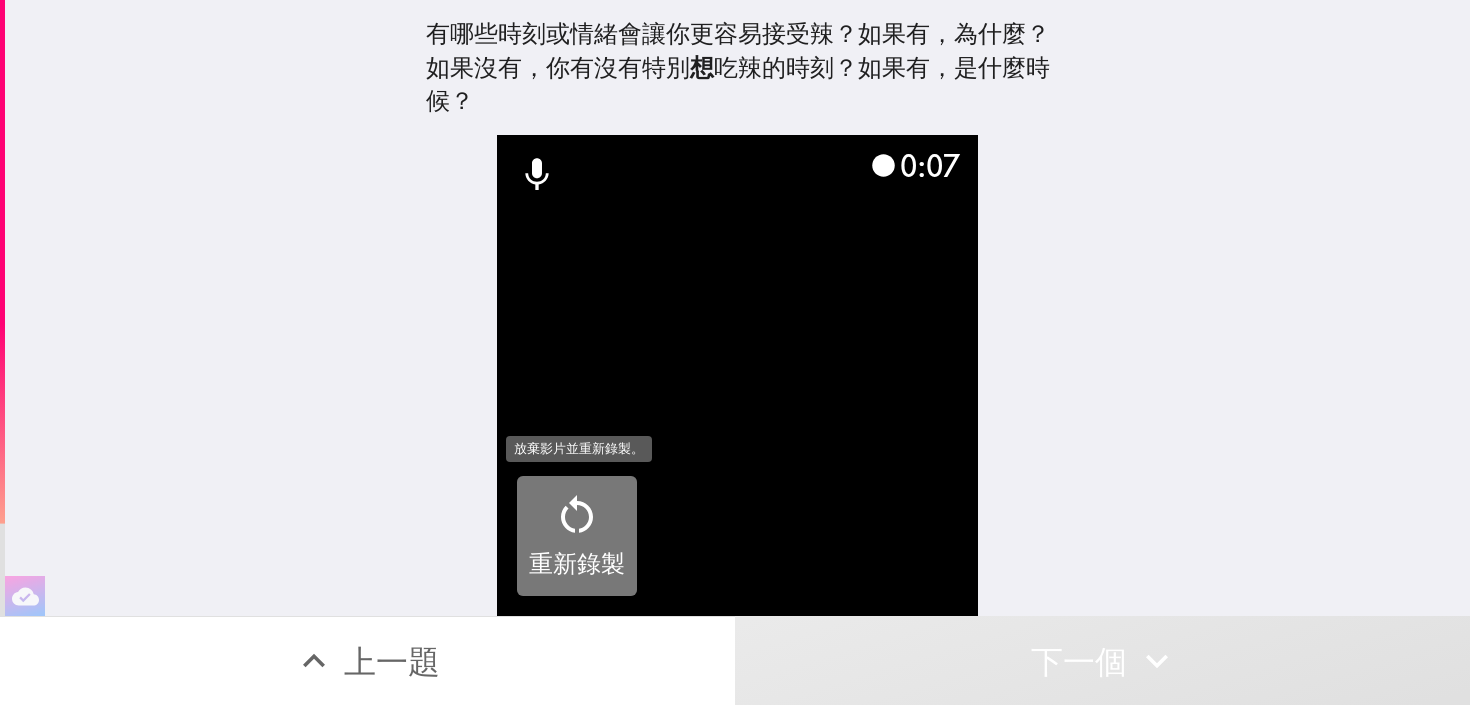 click 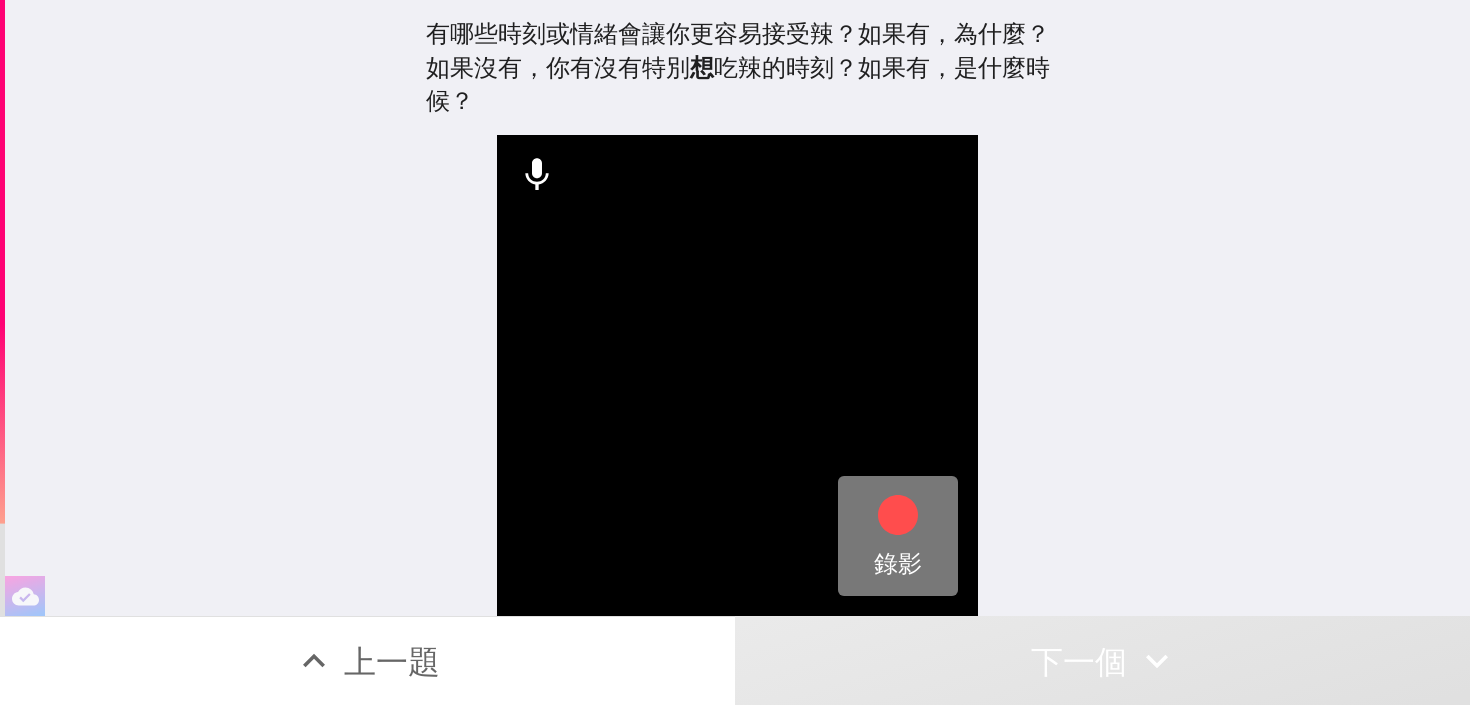 click 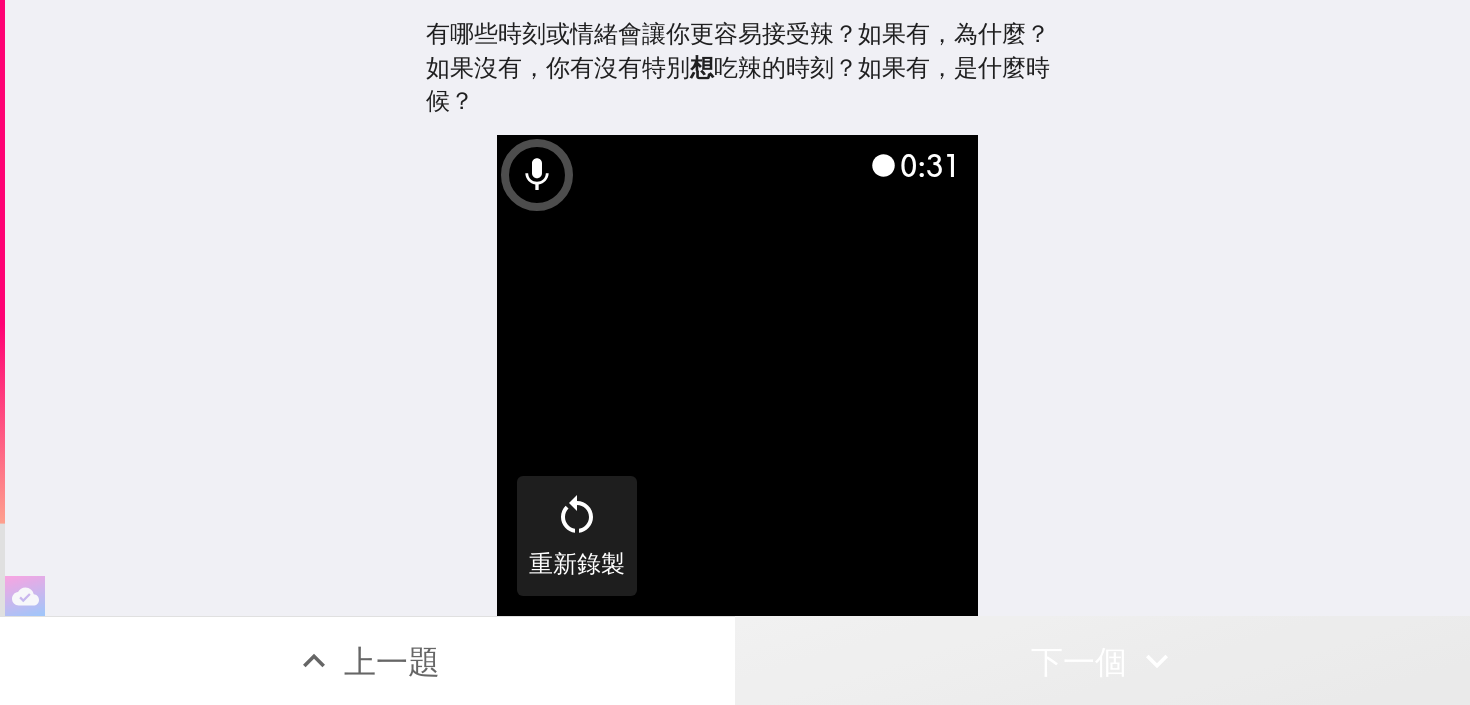 click on "下一個" at bounding box center [1102, 660] 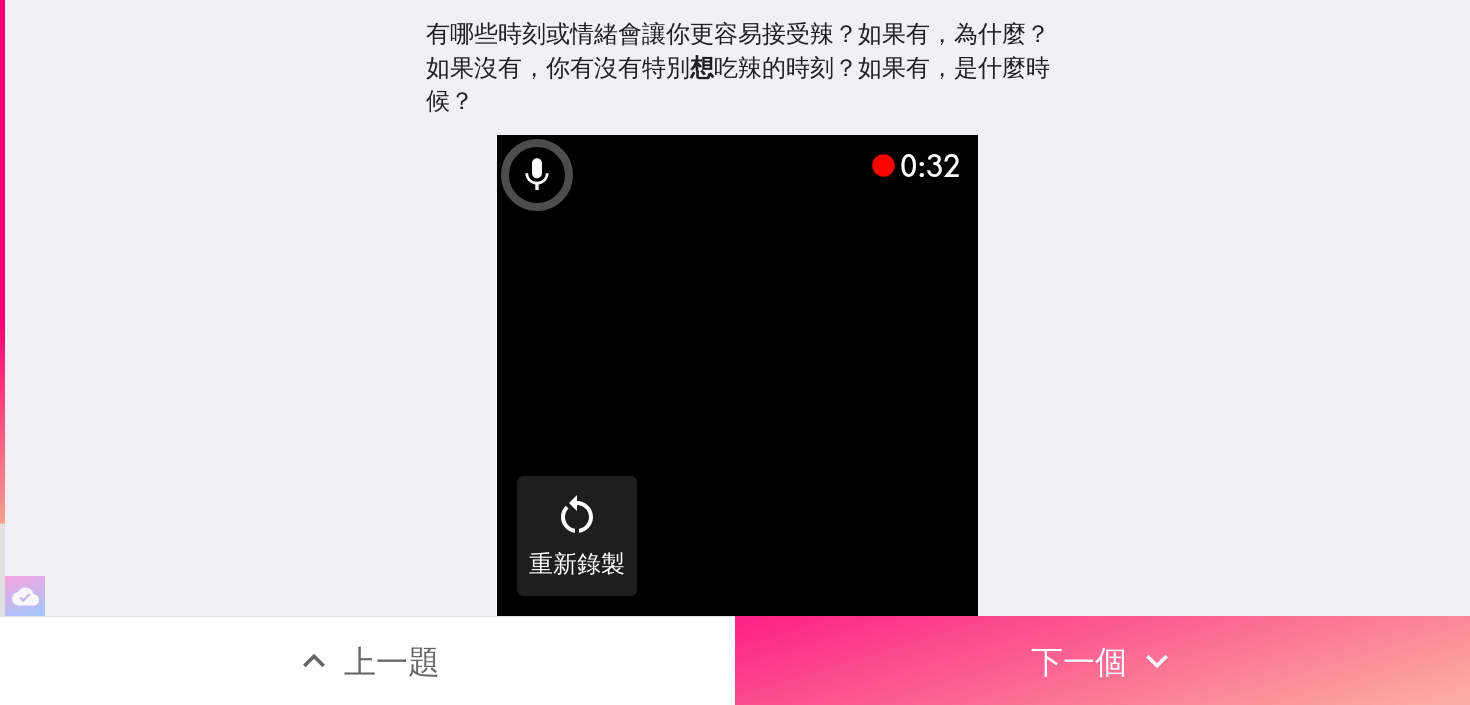 click on "下一個" at bounding box center (1102, 660) 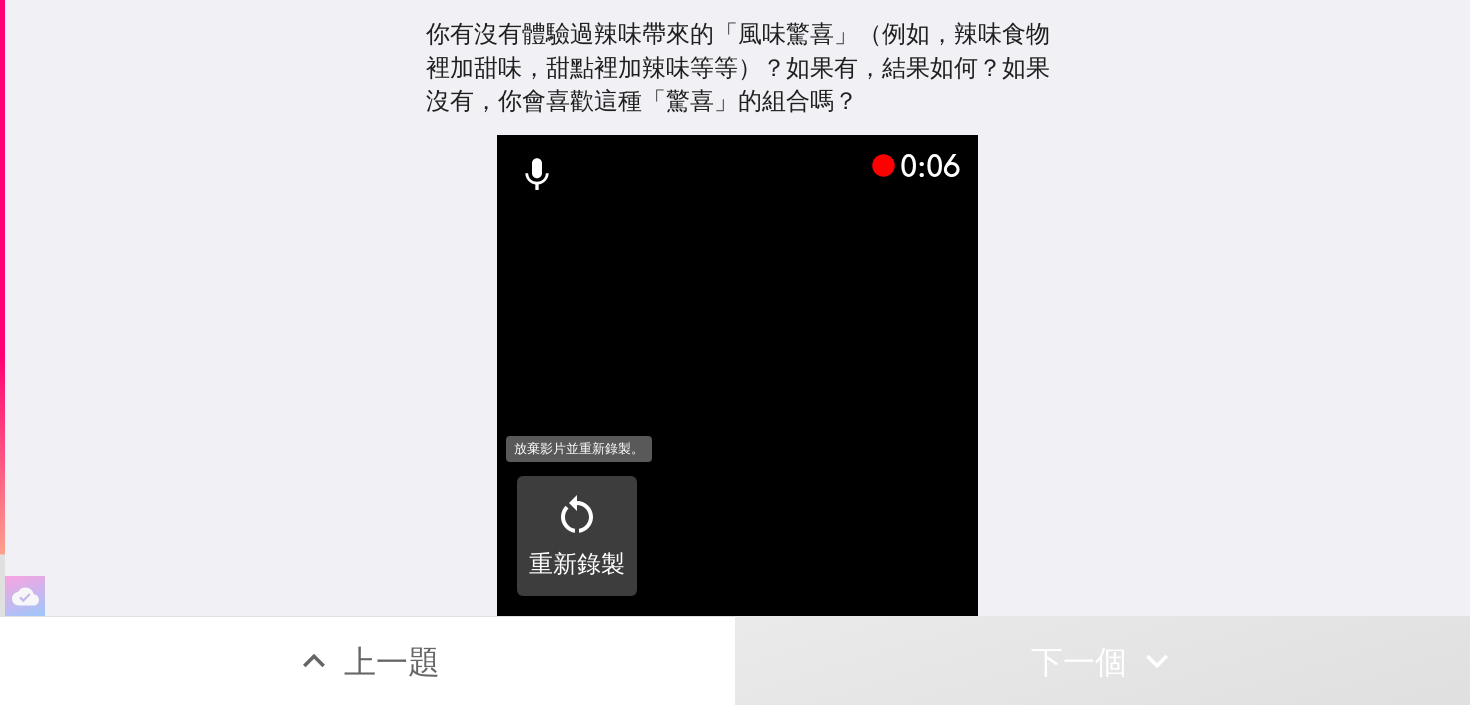 click 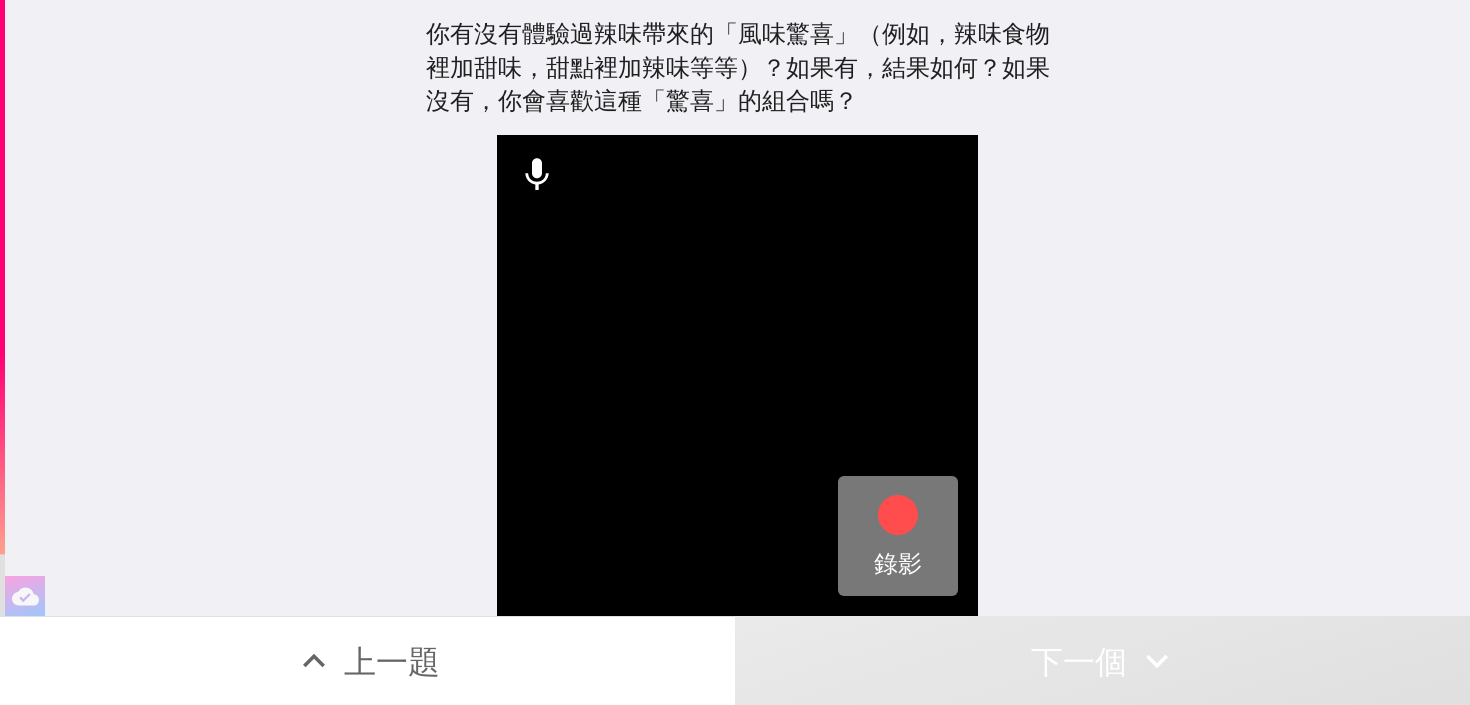 click 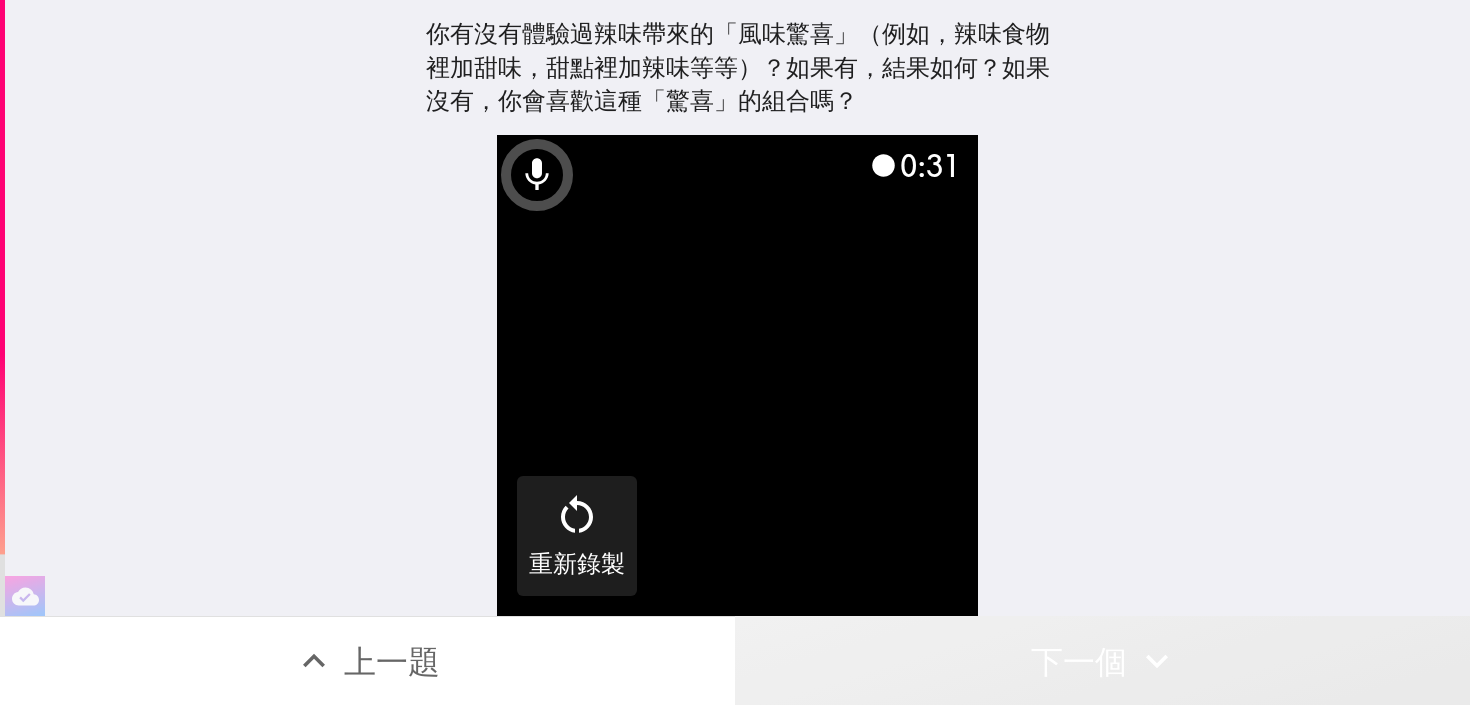 click on "下一個" at bounding box center (1102, 660) 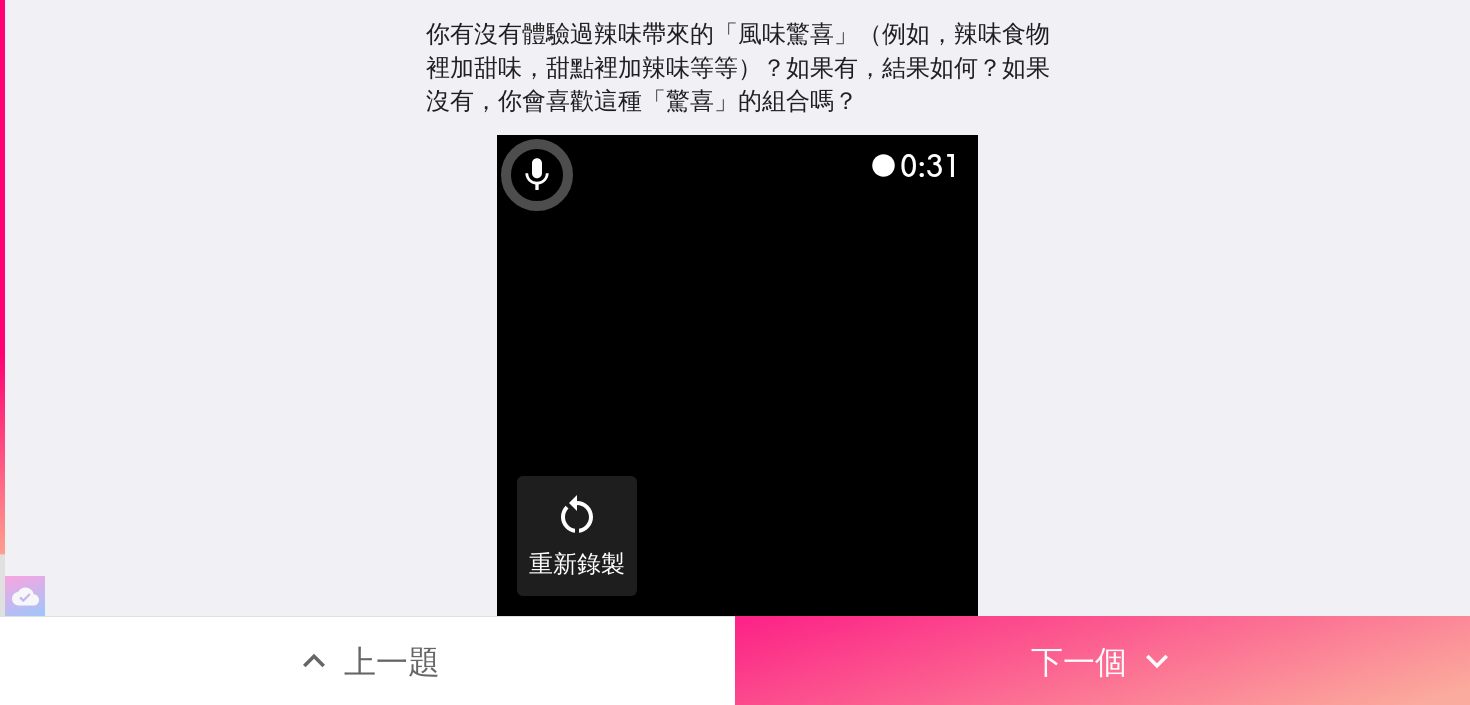 click 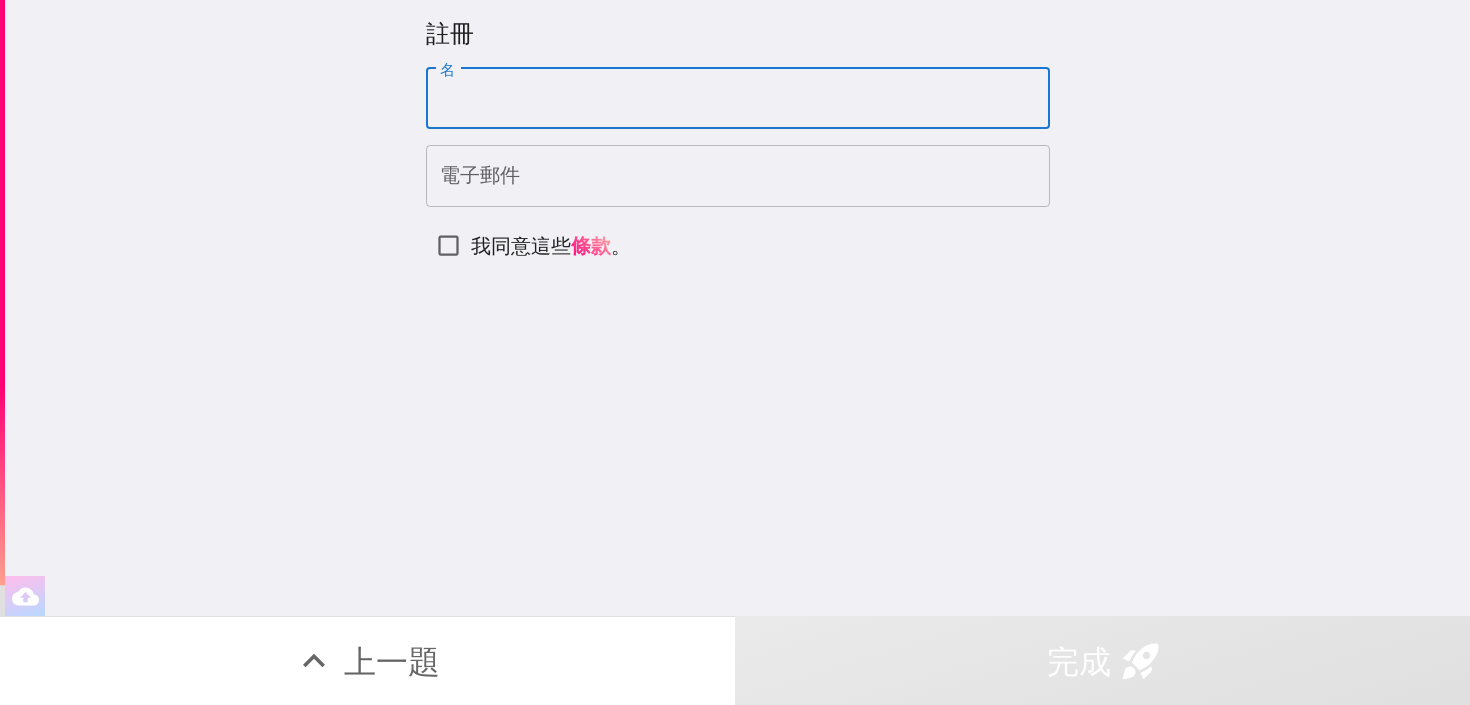 click on "名" at bounding box center (738, 99) 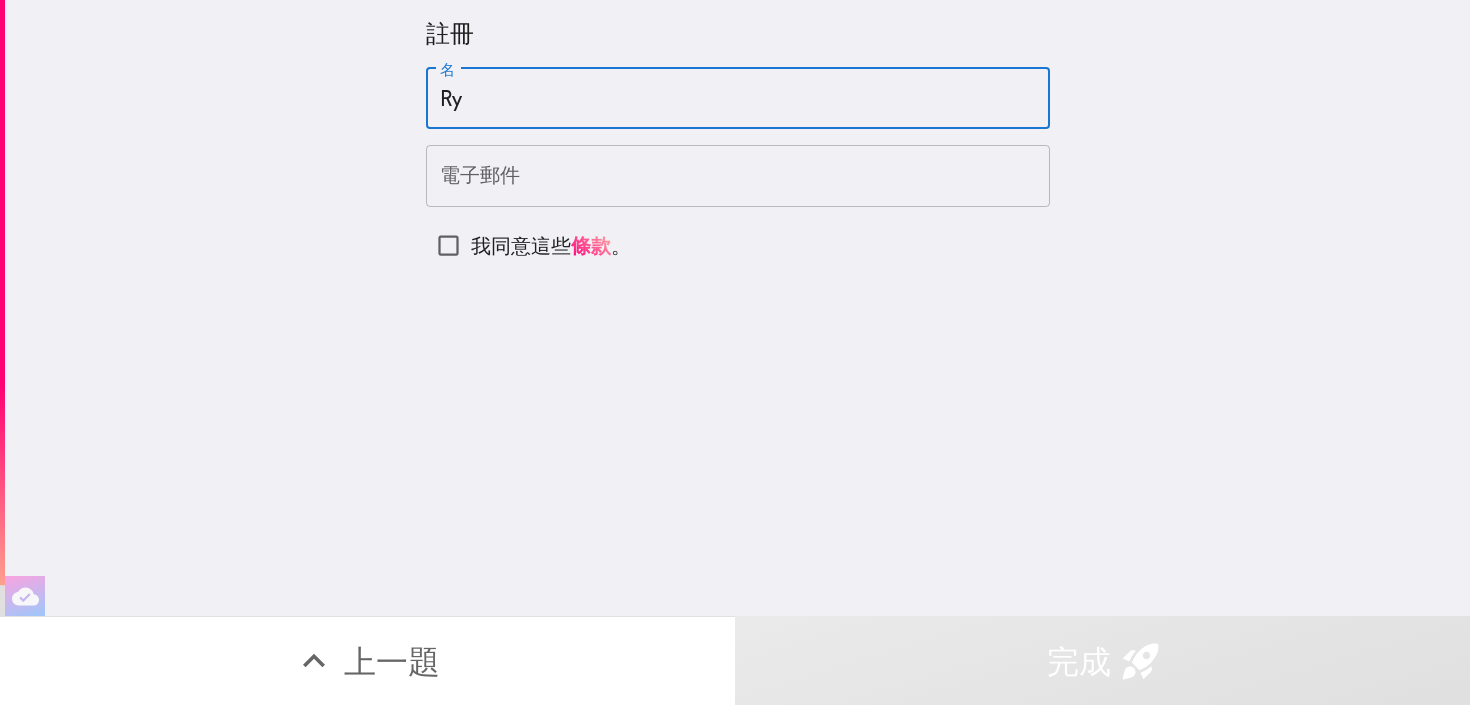 type on "R" 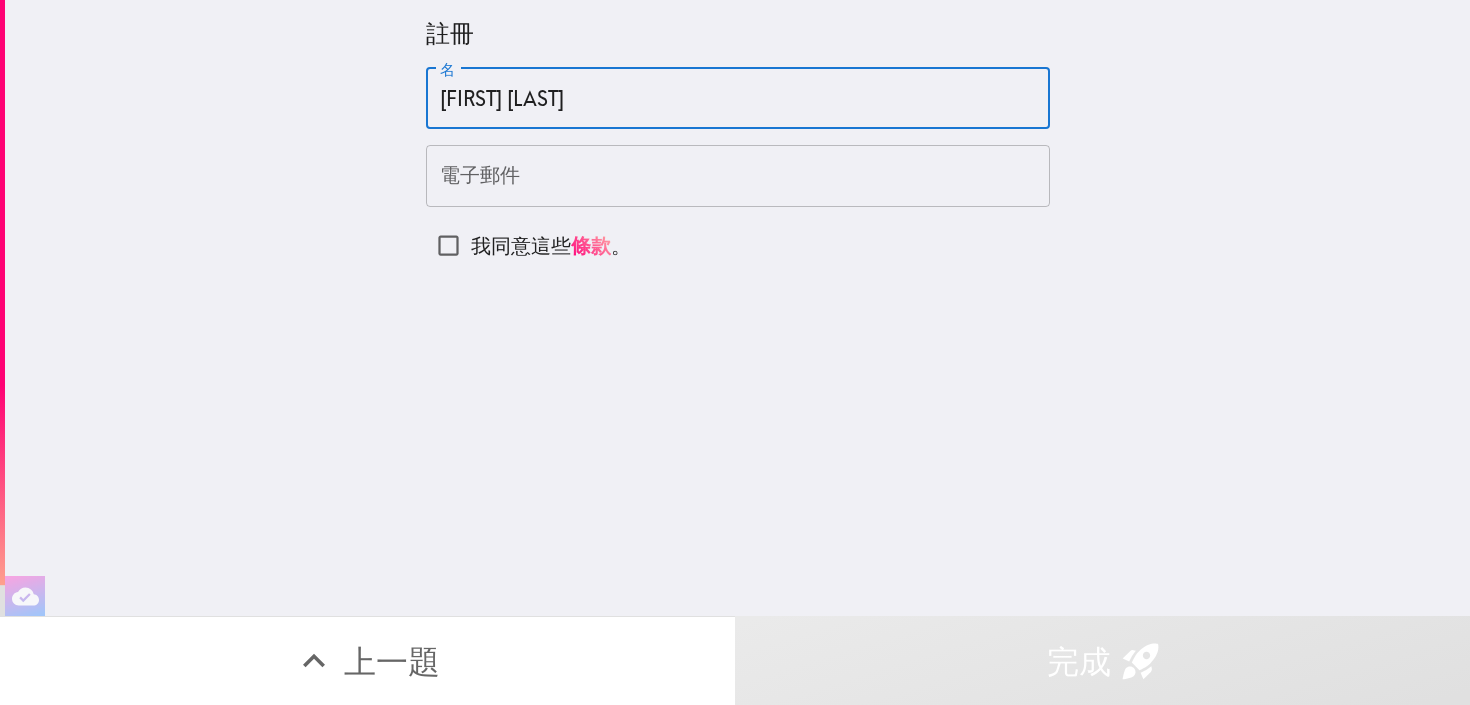 type on "[FIRST] [LAST]" 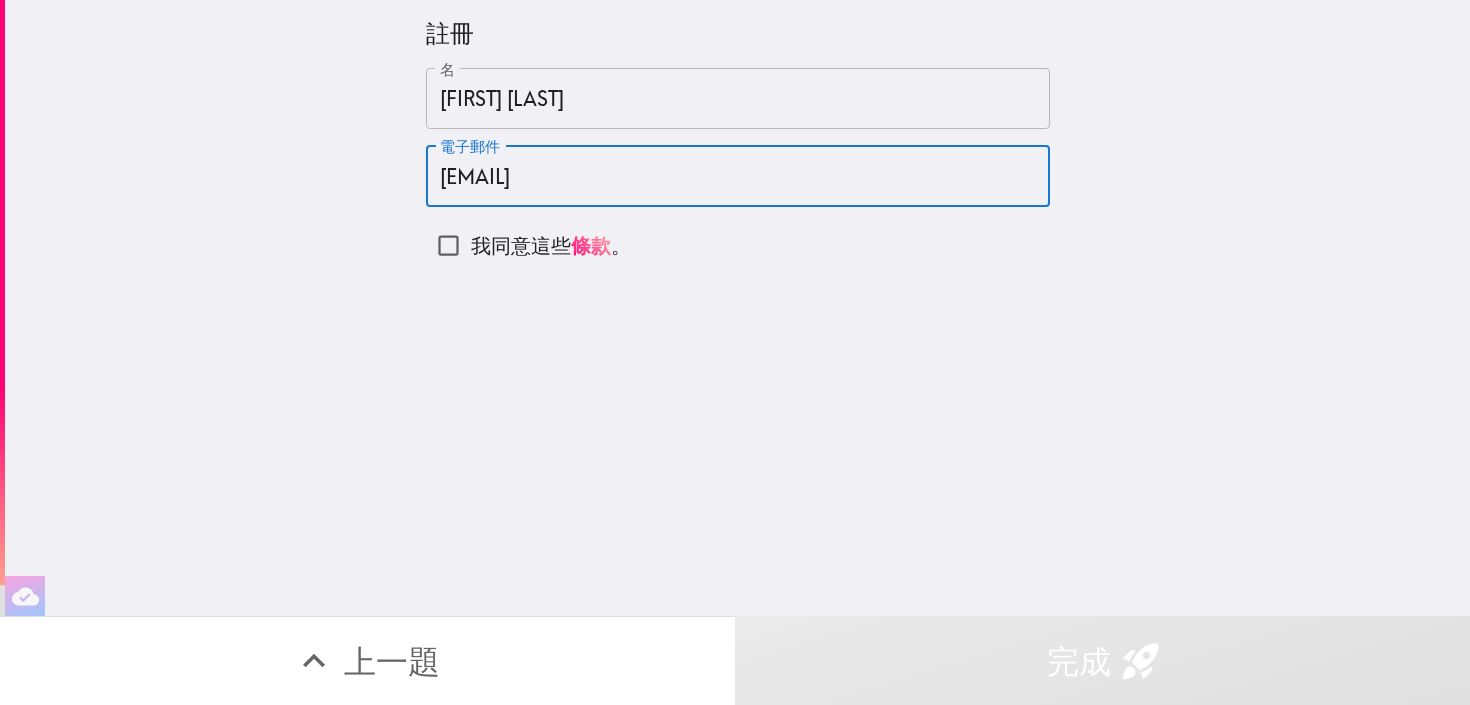type on "[EMAIL]" 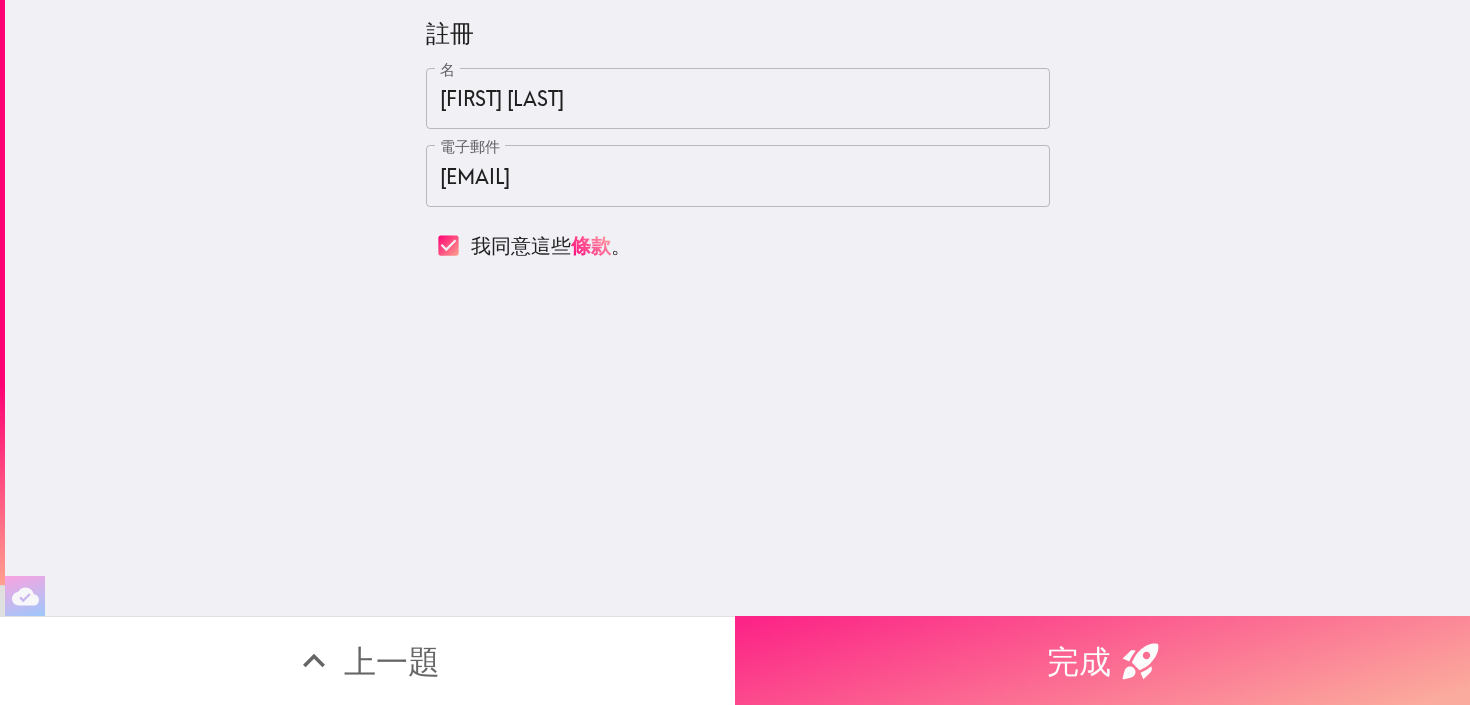 click on "完成" at bounding box center (1102, 660) 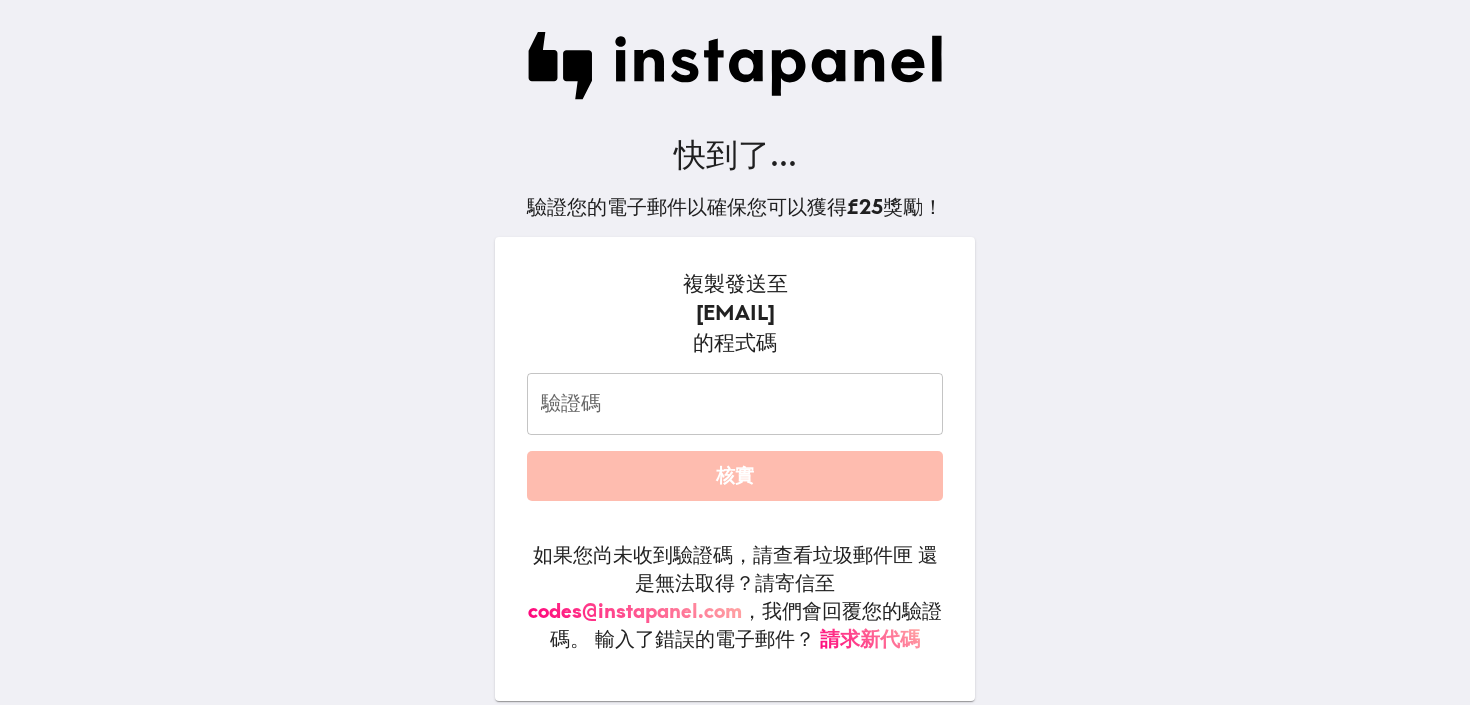 click on "驗證碼" at bounding box center (735, 404) 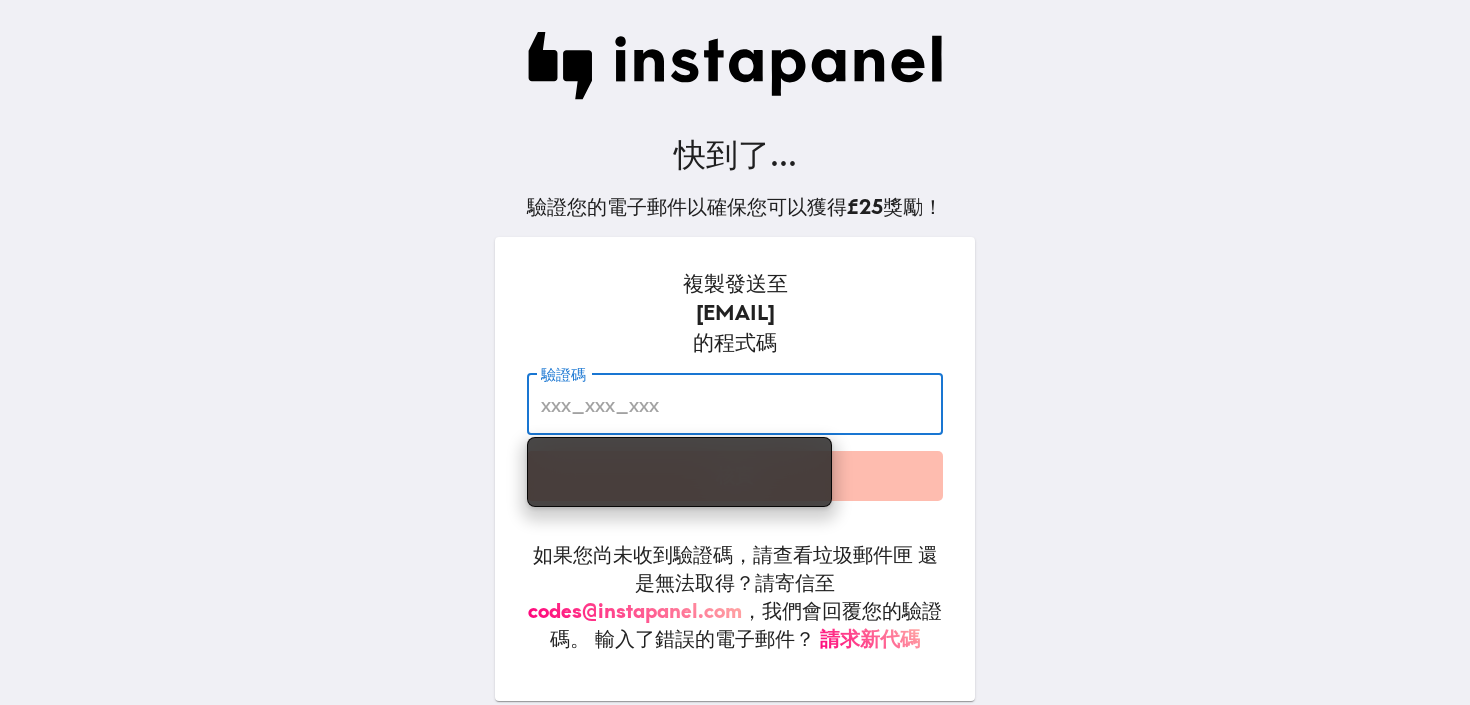 click on "快到了... 驗證您的電子郵件以確保您可以獲得  £25  獎勵！ 複製發送至 [EMAIL] 的程式碼 驗證碼 驗證碼 核實 如果您尚未收到驗證碼，請查看垃圾郵件匣   還是無法取得？請寄信至 codes@instapanel.com ，我們會回覆您的驗證碼。   輸入了錯誤的電子郵件？   請求新代碼 使用 Instapanel 即表示您同意我們的 條款 和 隱私權政策 。" at bounding box center [735, 373] 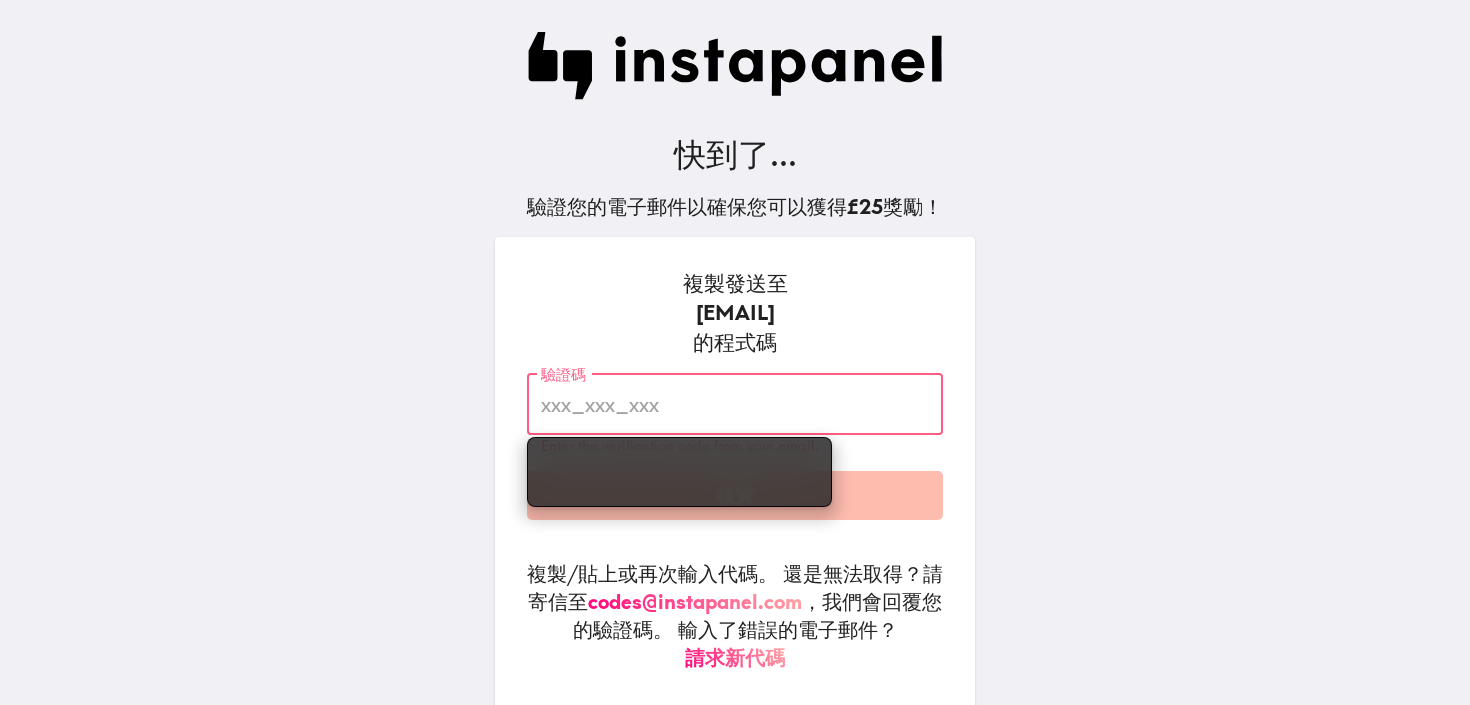 click on "驗證碼" at bounding box center [735, 404] 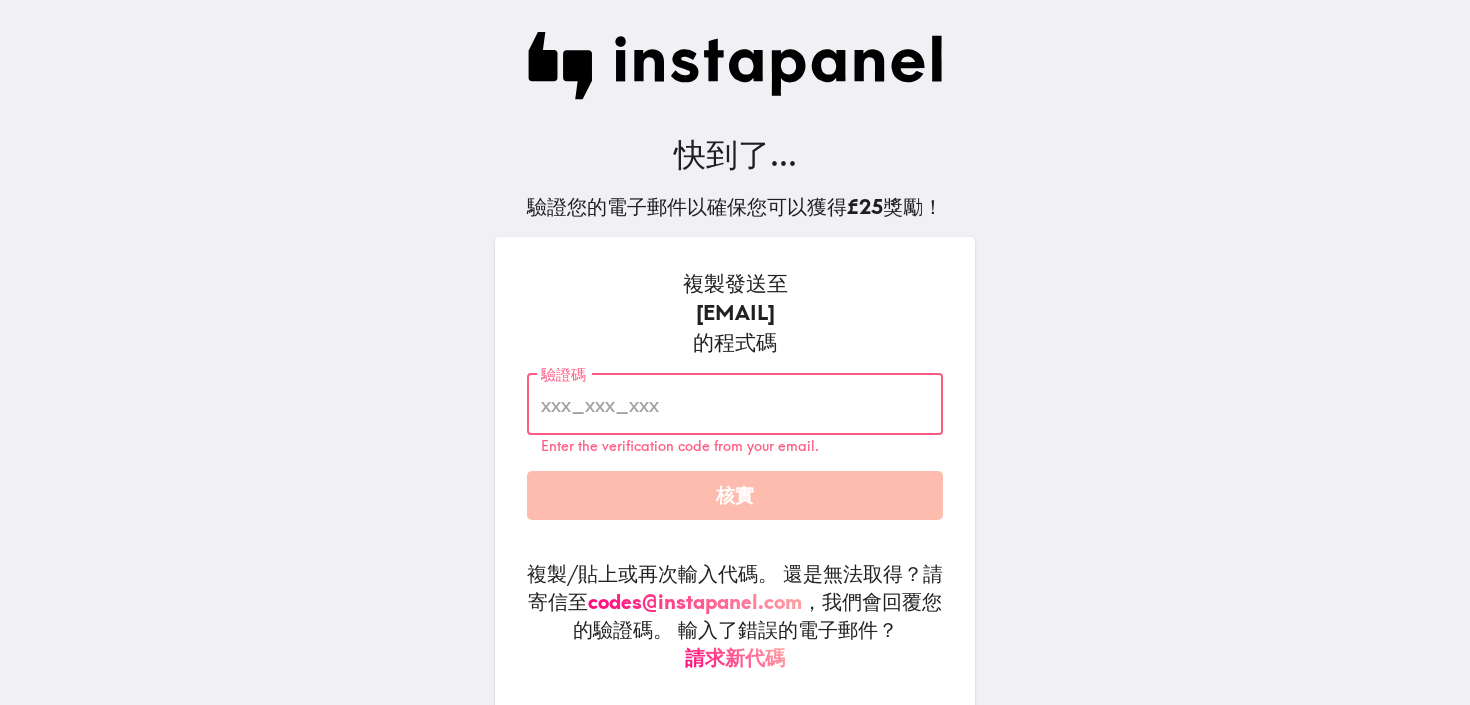 scroll, scrollTop: 63, scrollLeft: 0, axis: vertical 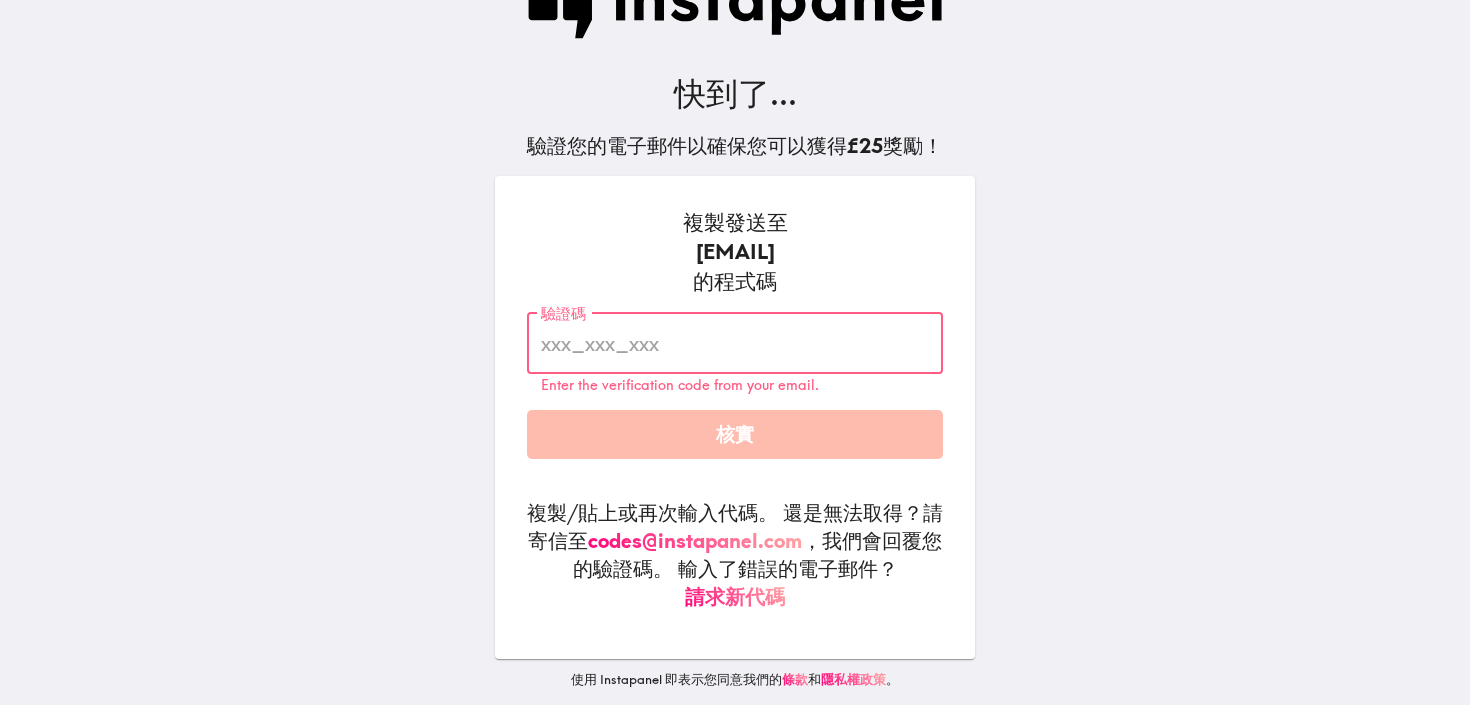 click on "驗證碼" at bounding box center [735, 343] 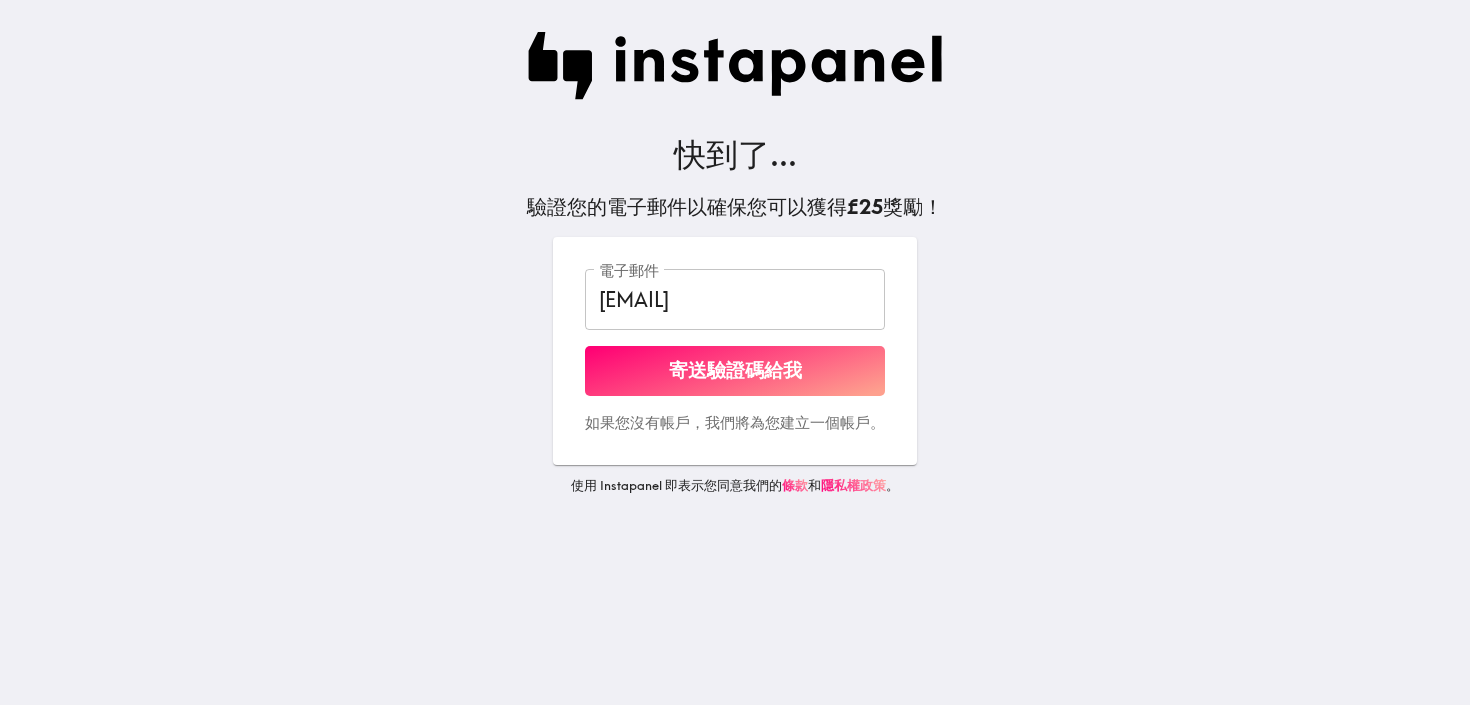 click on "寄送驗證碼給我" at bounding box center (735, 371) 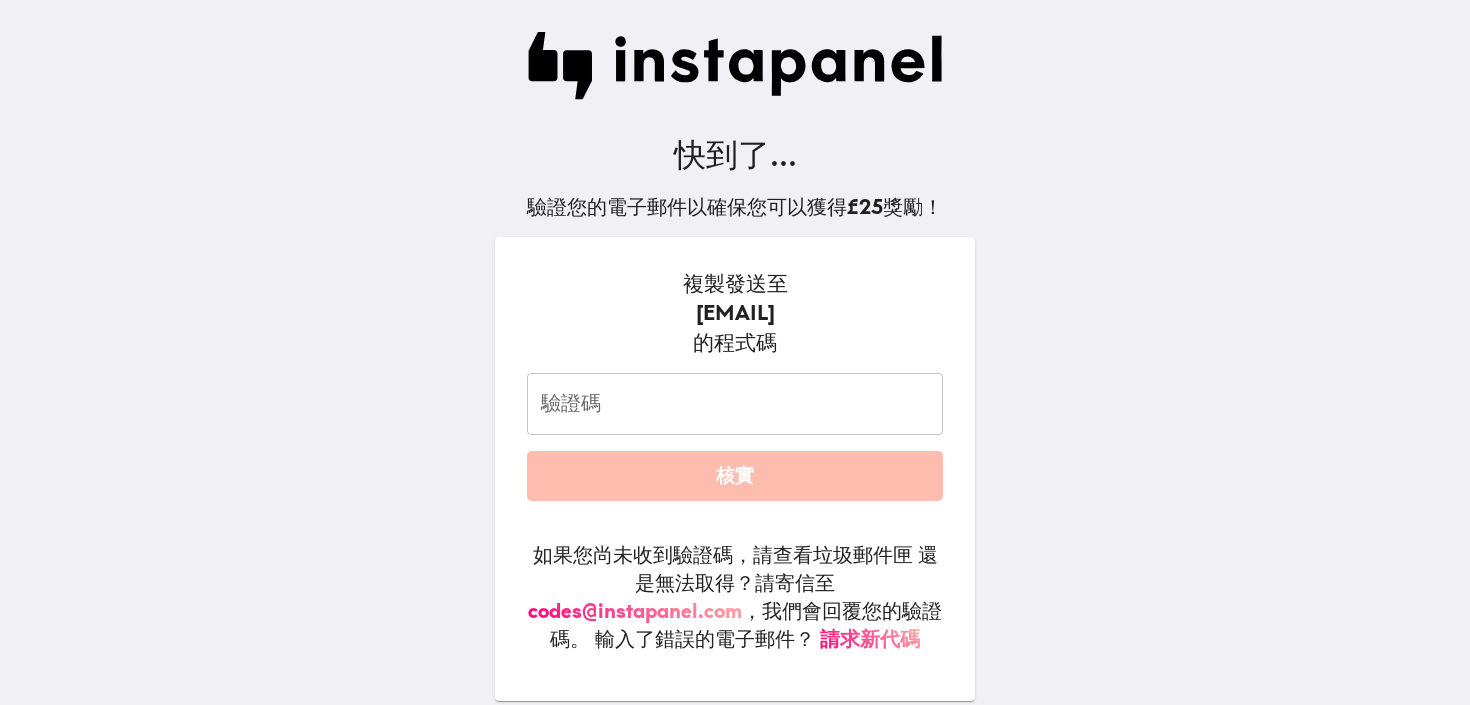 click on "驗證碼" at bounding box center [735, 404] 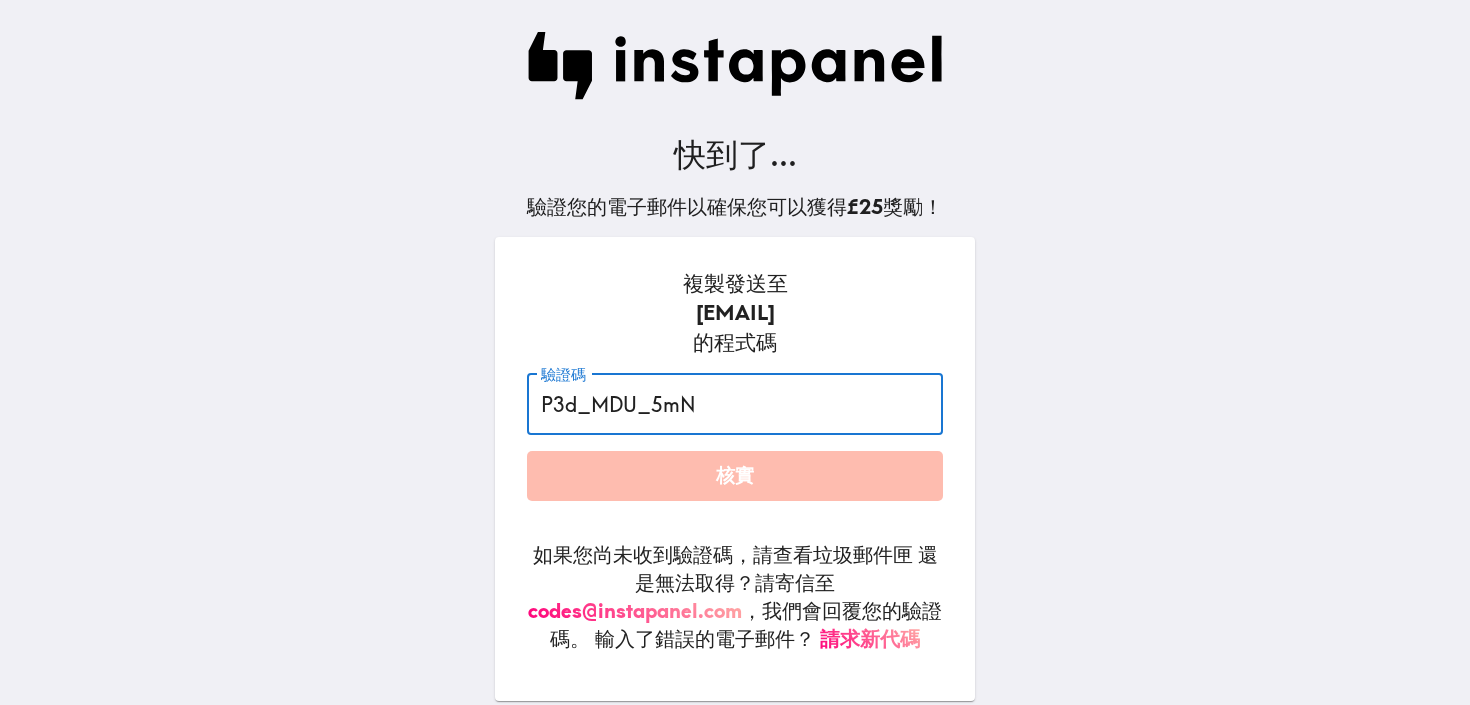 type on "P3d_MDU_5mN" 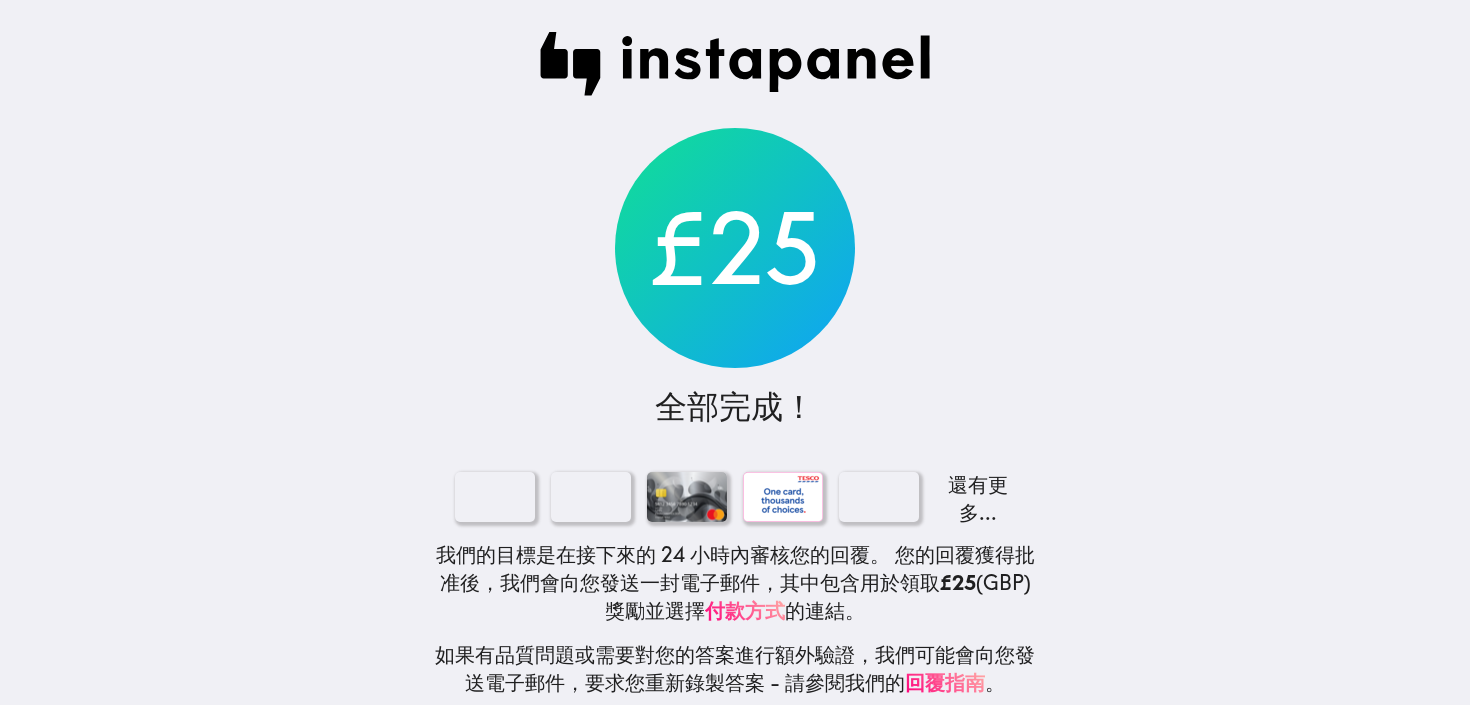 scroll, scrollTop: 23, scrollLeft: 0, axis: vertical 